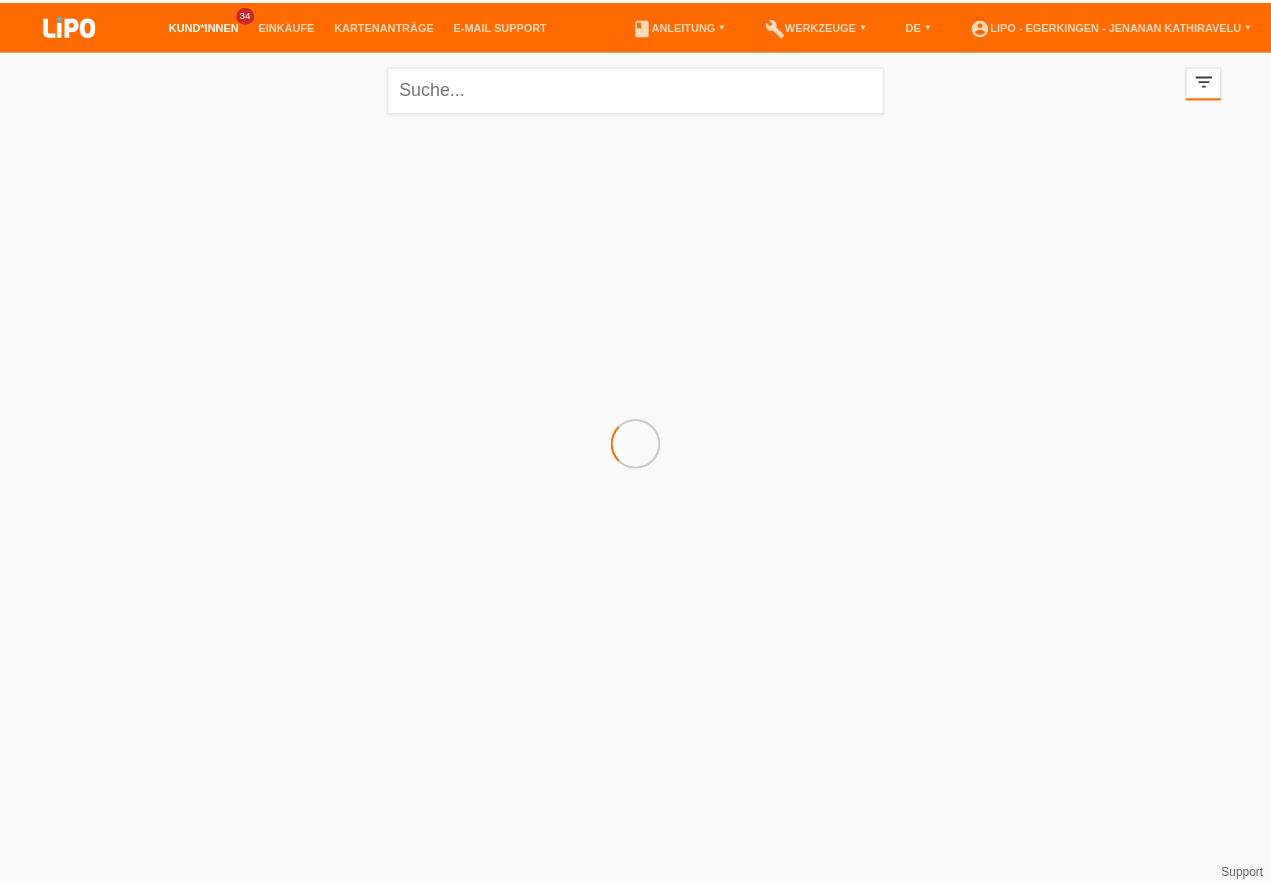 scroll, scrollTop: 0, scrollLeft: 0, axis: both 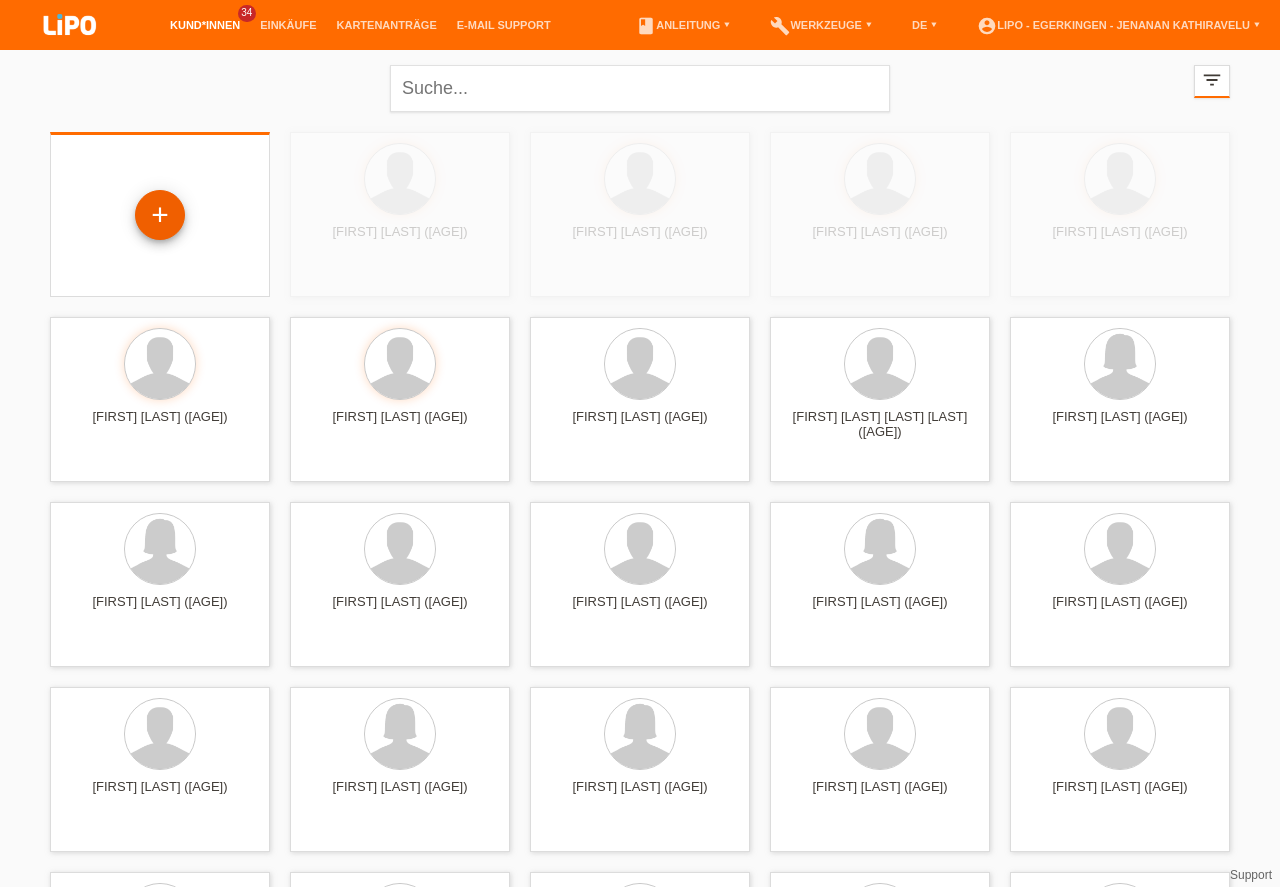click on "+" at bounding box center [160, 215] 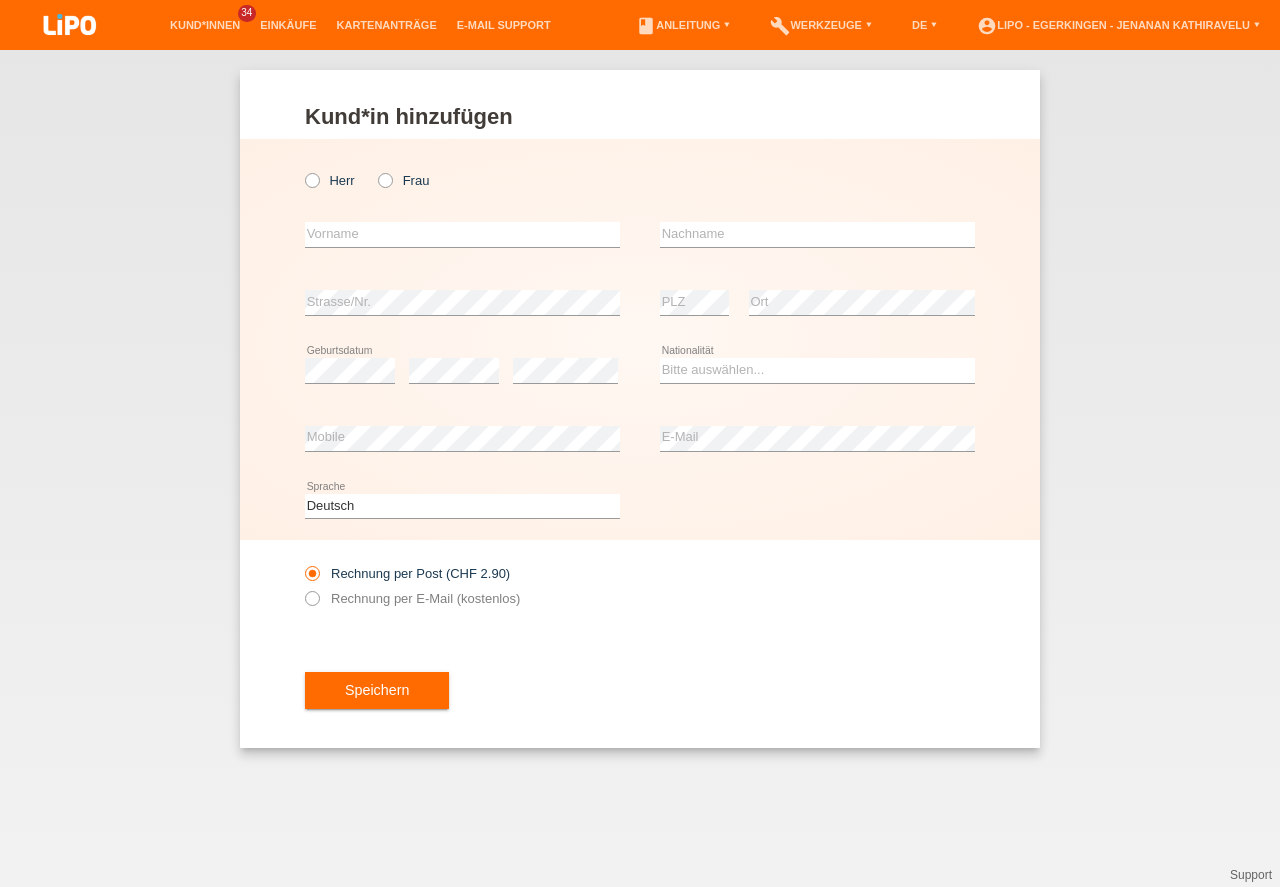 click at bounding box center (375, 170) 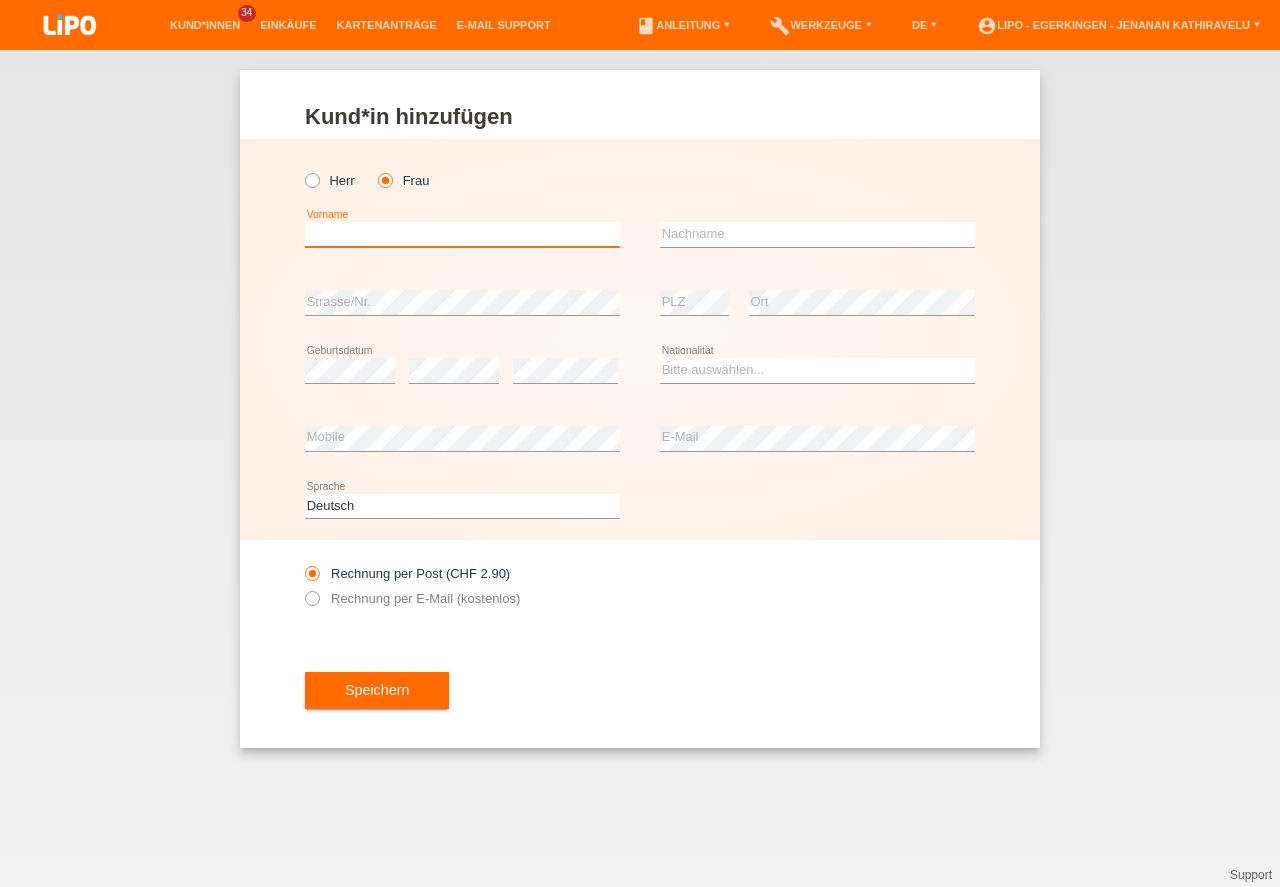 click at bounding box center [462, 234] 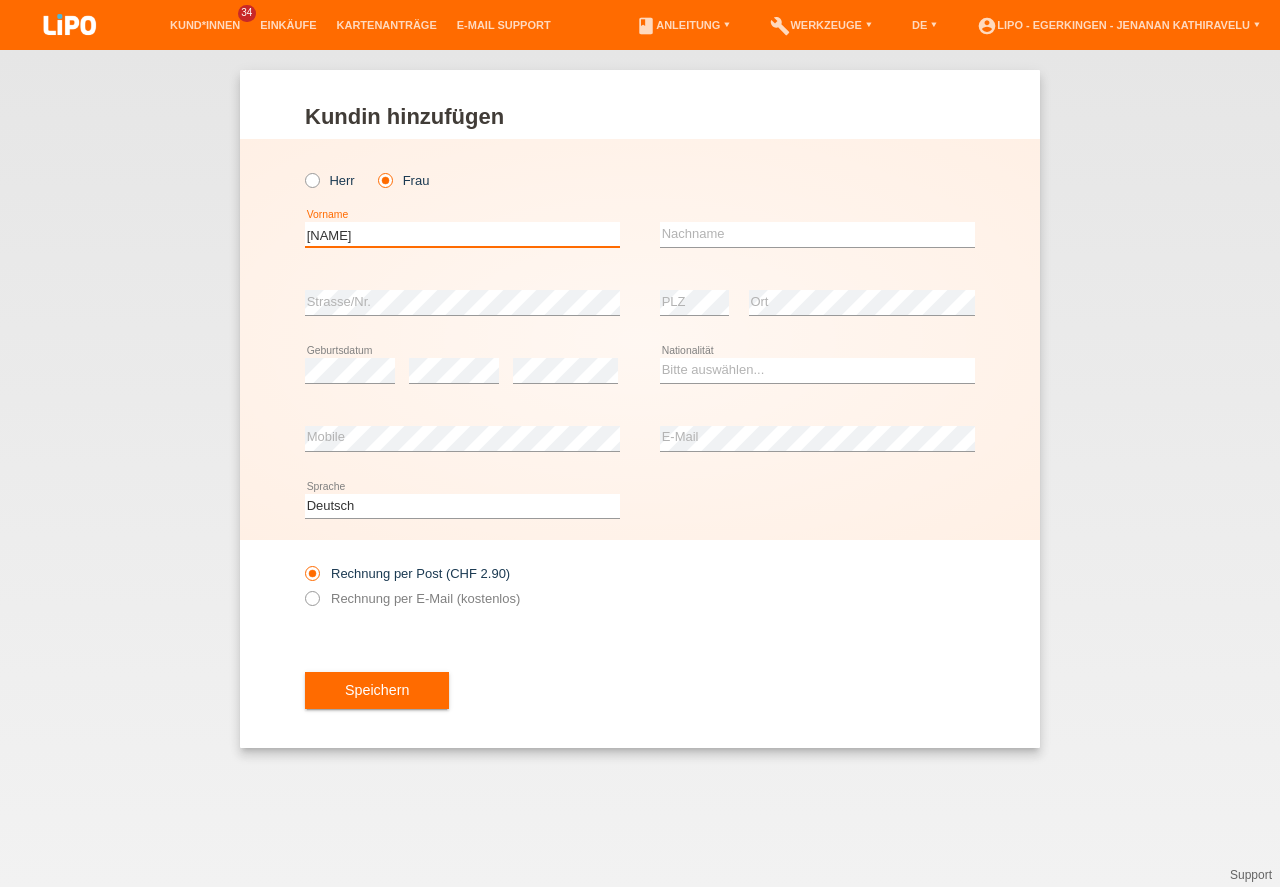 type on "[LAST]" 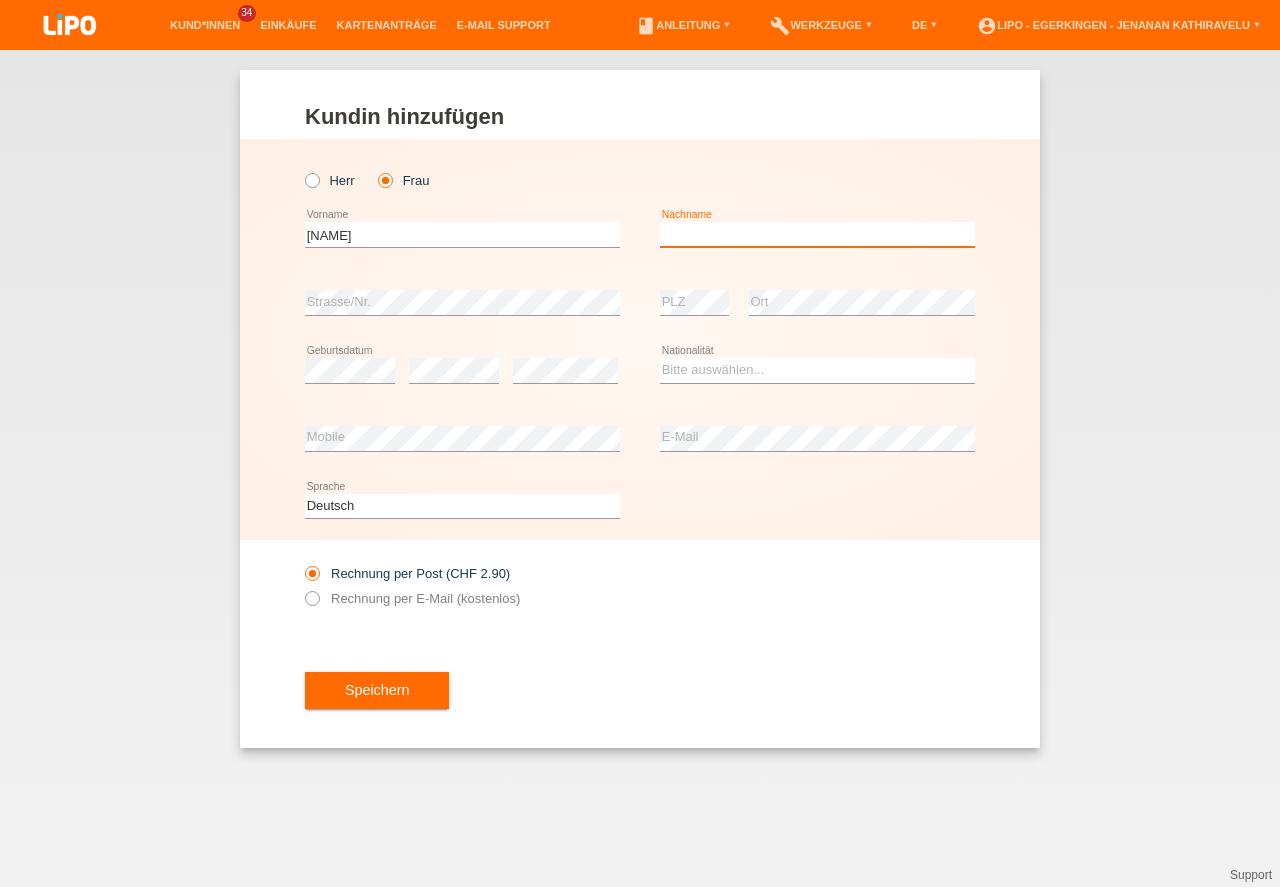 type on "é" 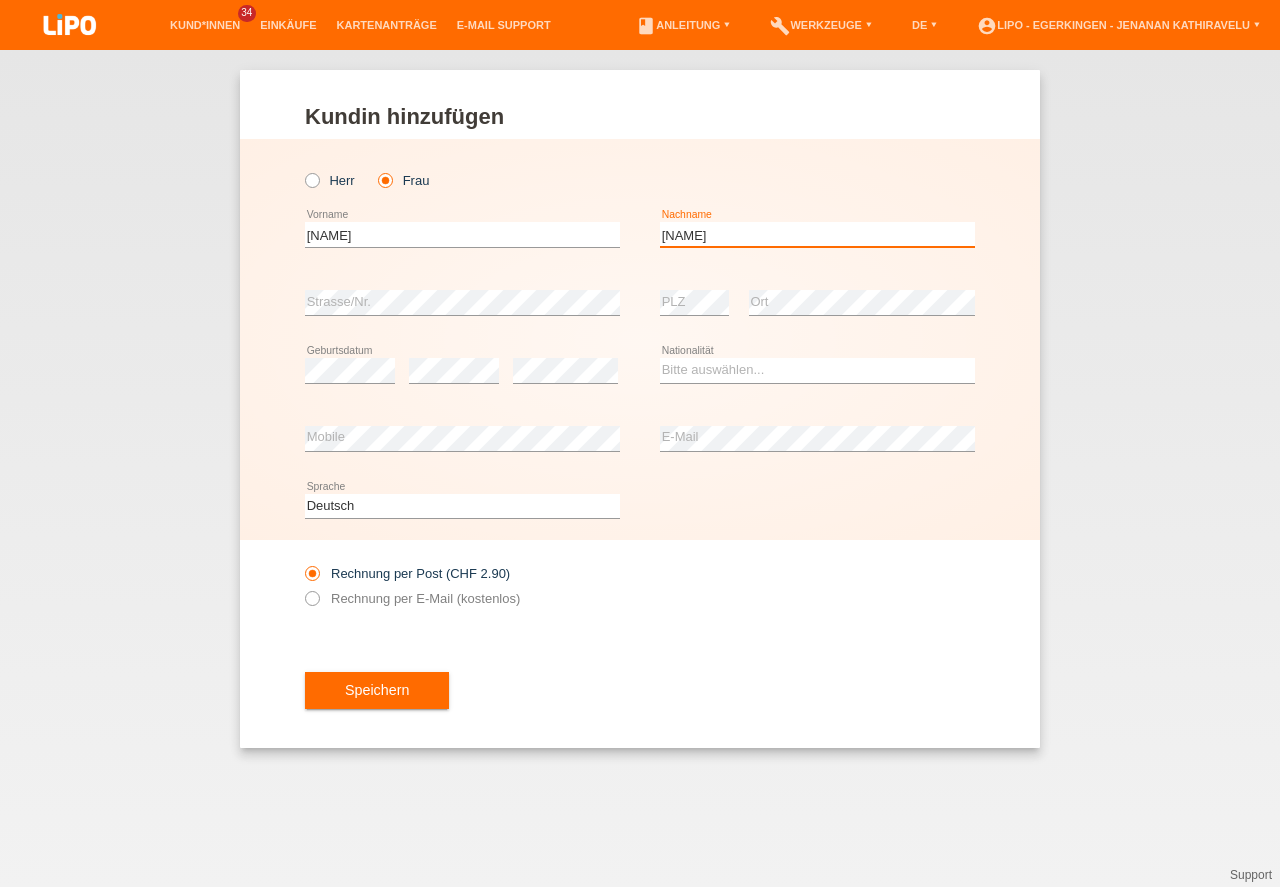 type on "[LAST]" 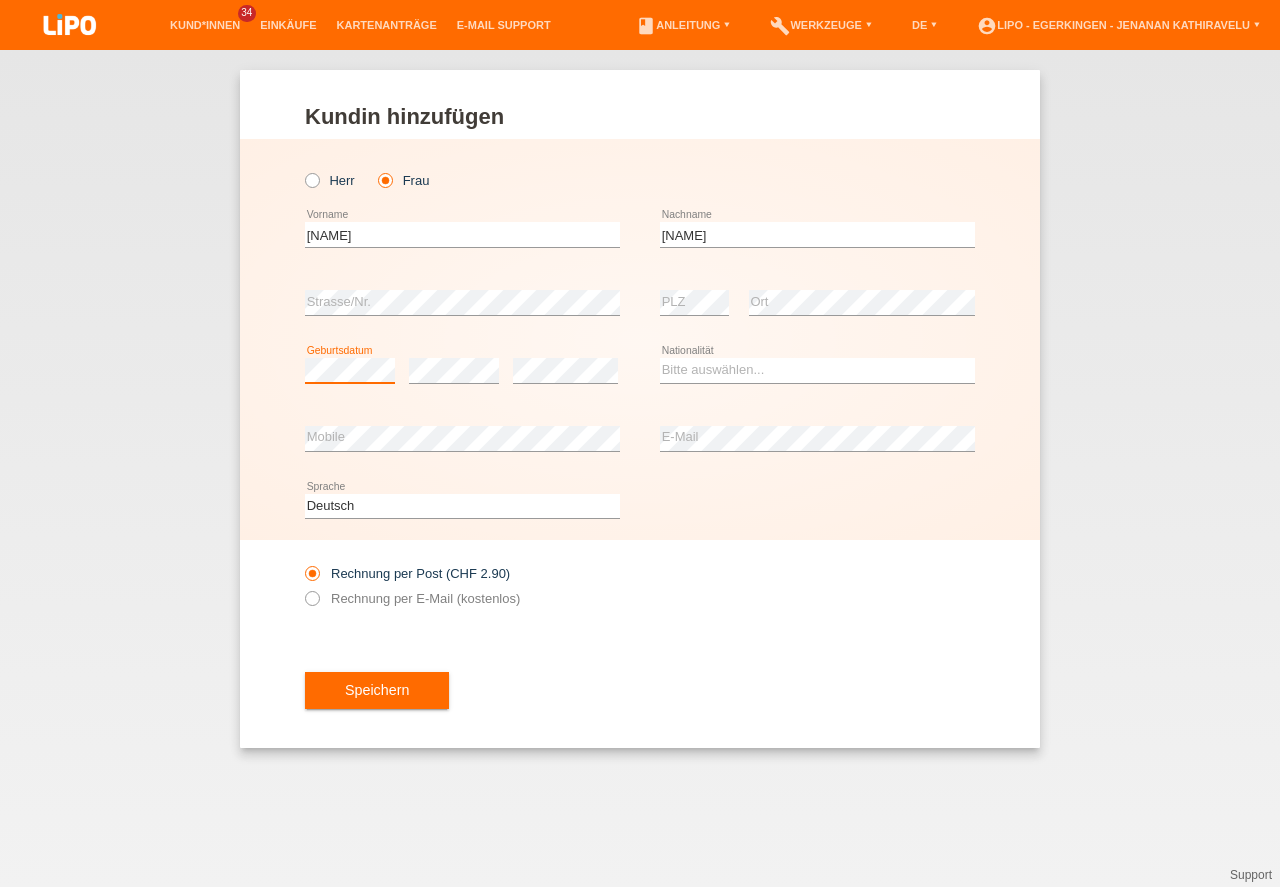 scroll, scrollTop: 0, scrollLeft: 0, axis: both 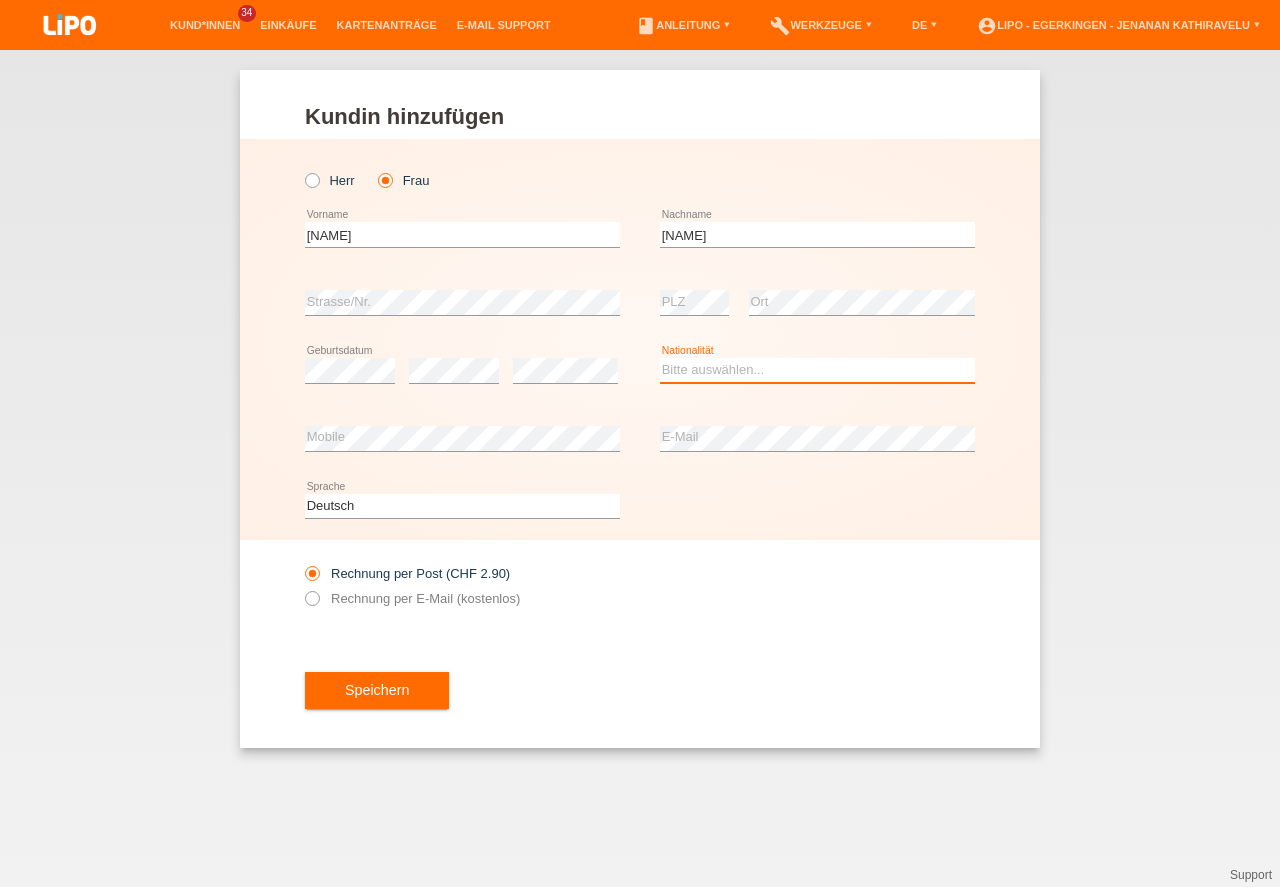 click on "Bitte auswählen...
Schweiz
Deutschland
Liechtenstein
Österreich
------------
Afghanistan
Ägypten
Åland
Albanien
Algerien" at bounding box center [817, 370] 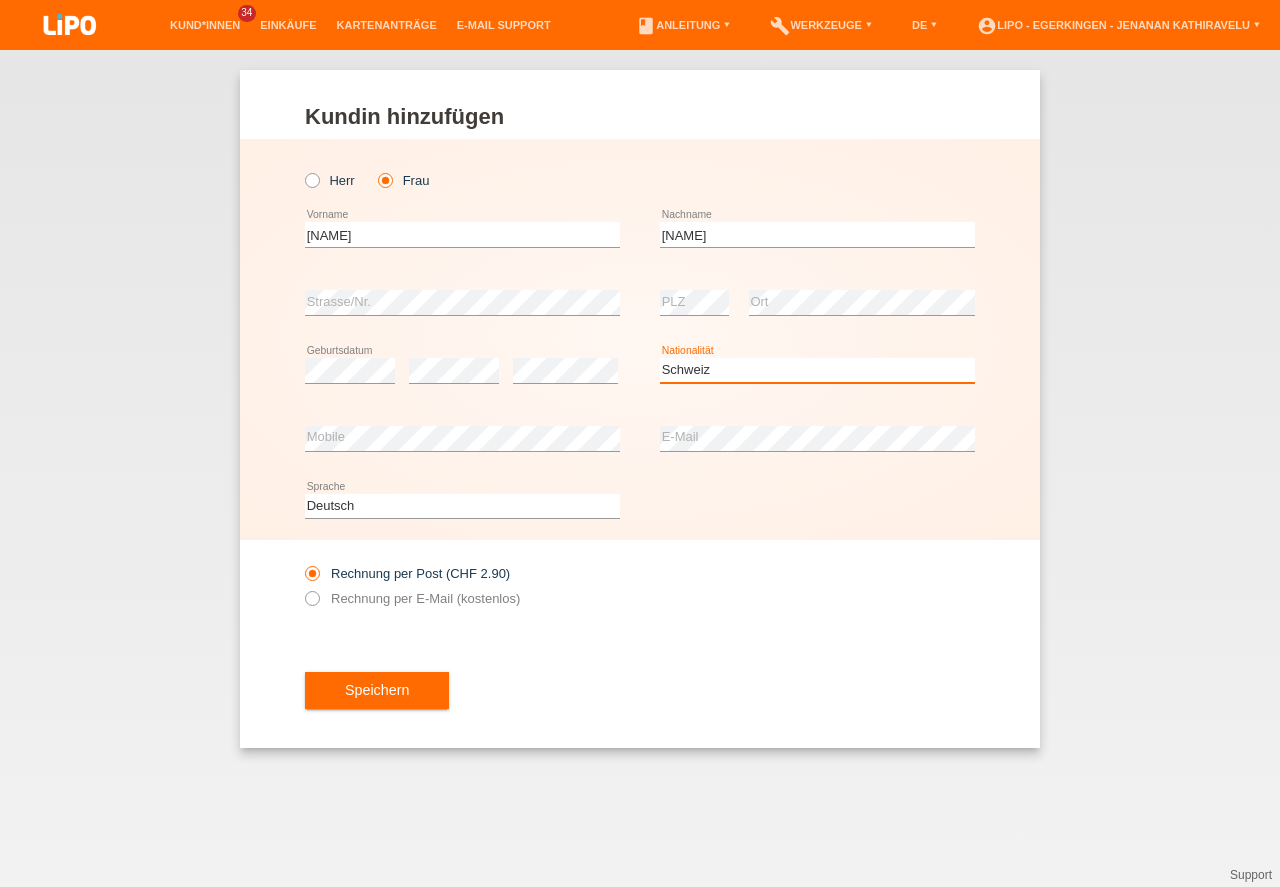 click on "Schweiz" at bounding box center (0, 0) 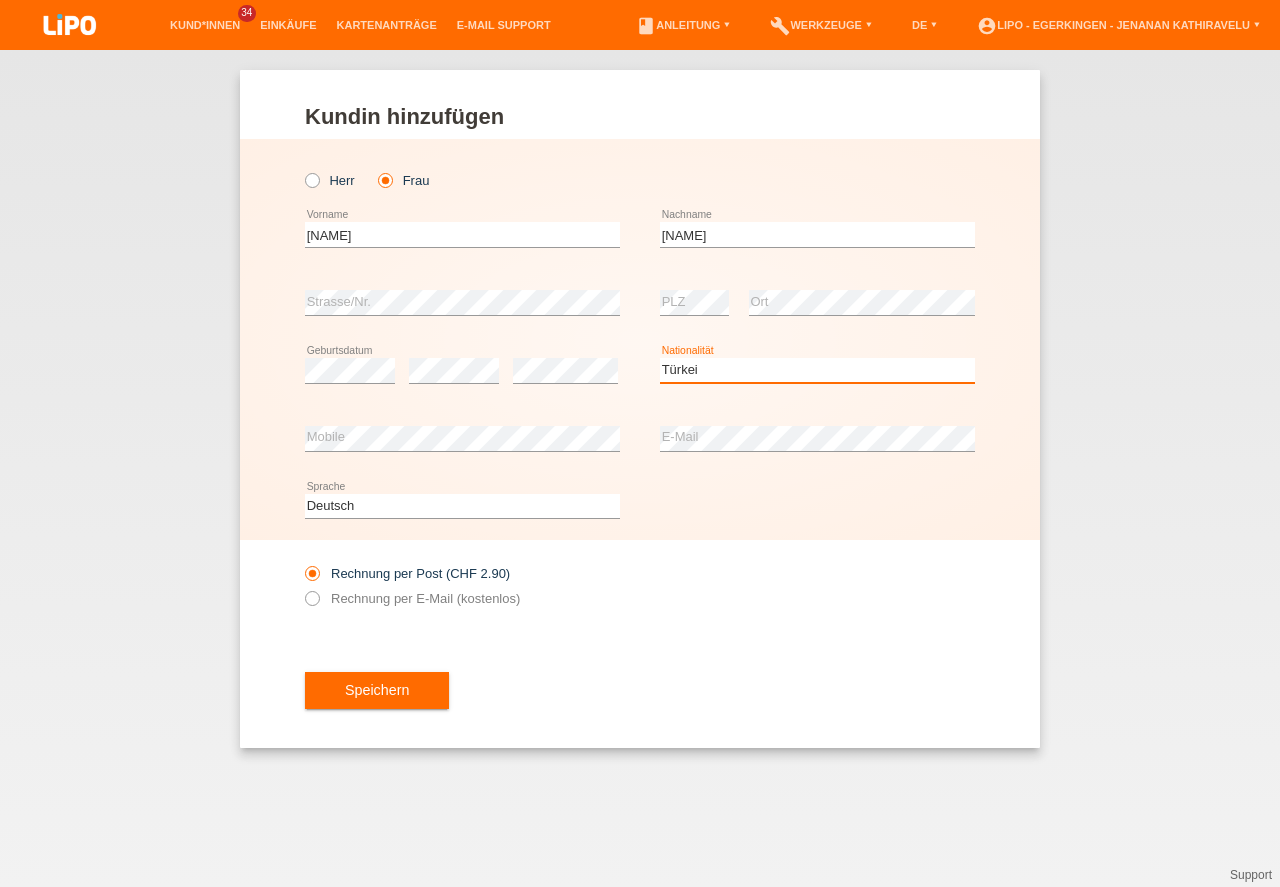 scroll, scrollTop: 0, scrollLeft: 0, axis: both 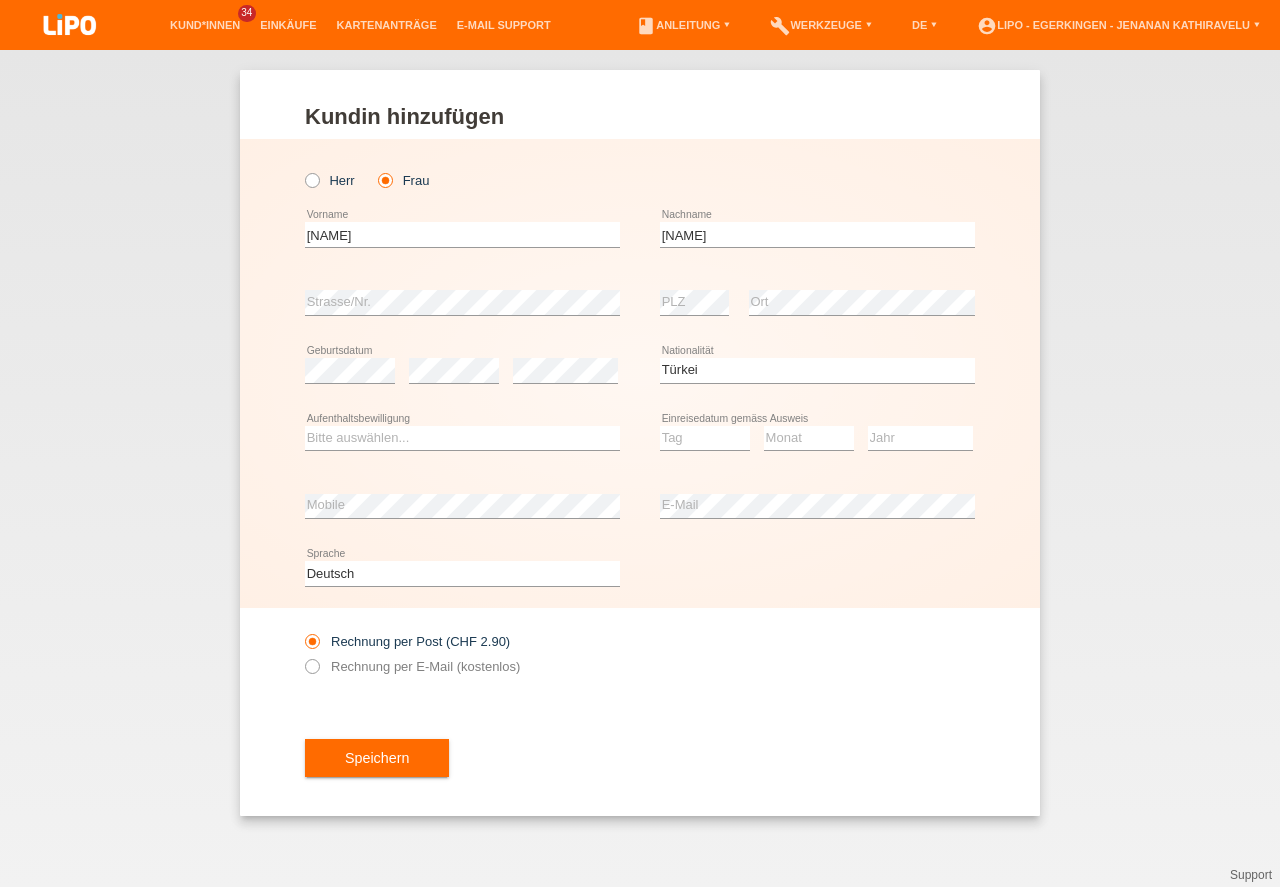 click on "Bitte auswählen...
C
B
B - Flüchtlingsstatus
Andere" at bounding box center (462, 438) 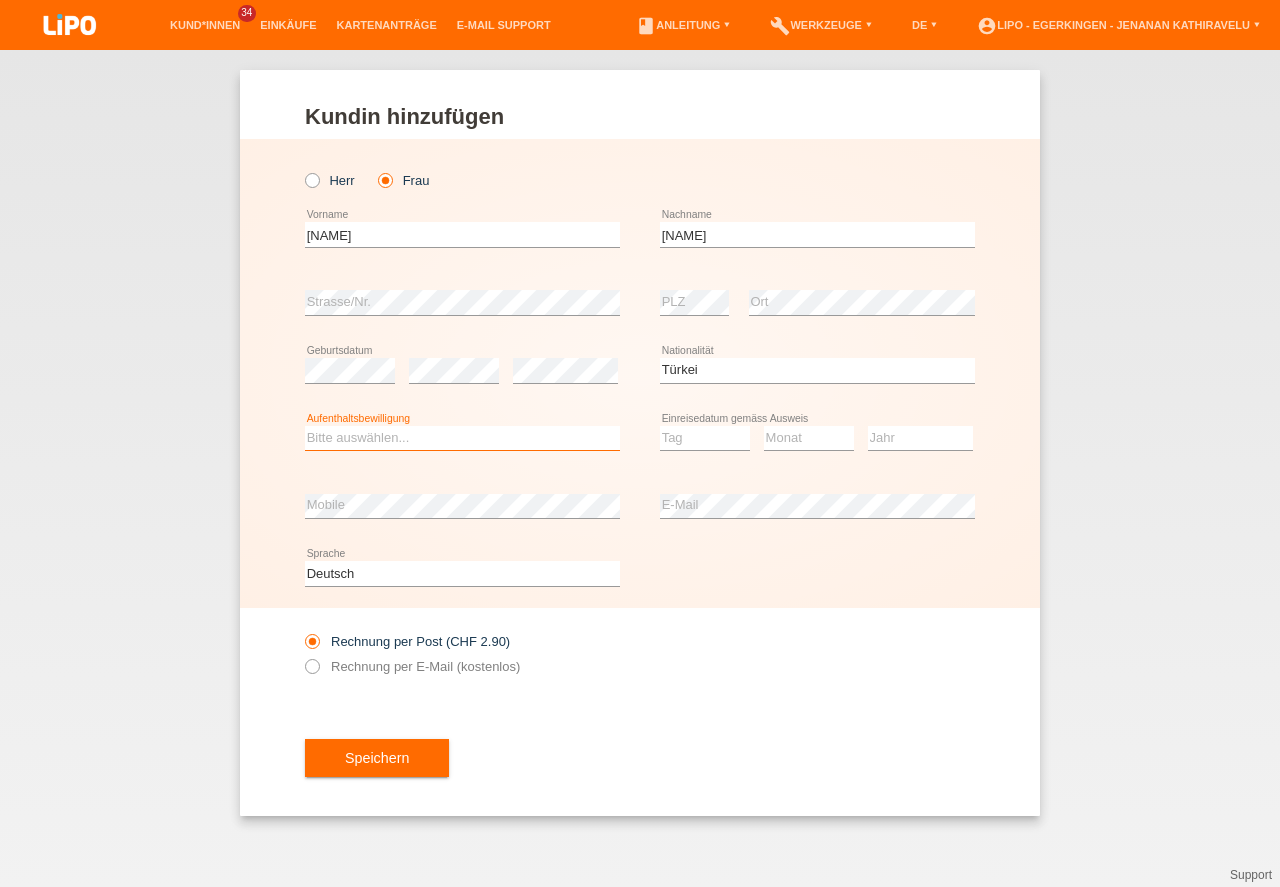 click on "Bitte auswählen...
C
B
B - Flüchtlingsstatus
Andere" at bounding box center [462, 438] 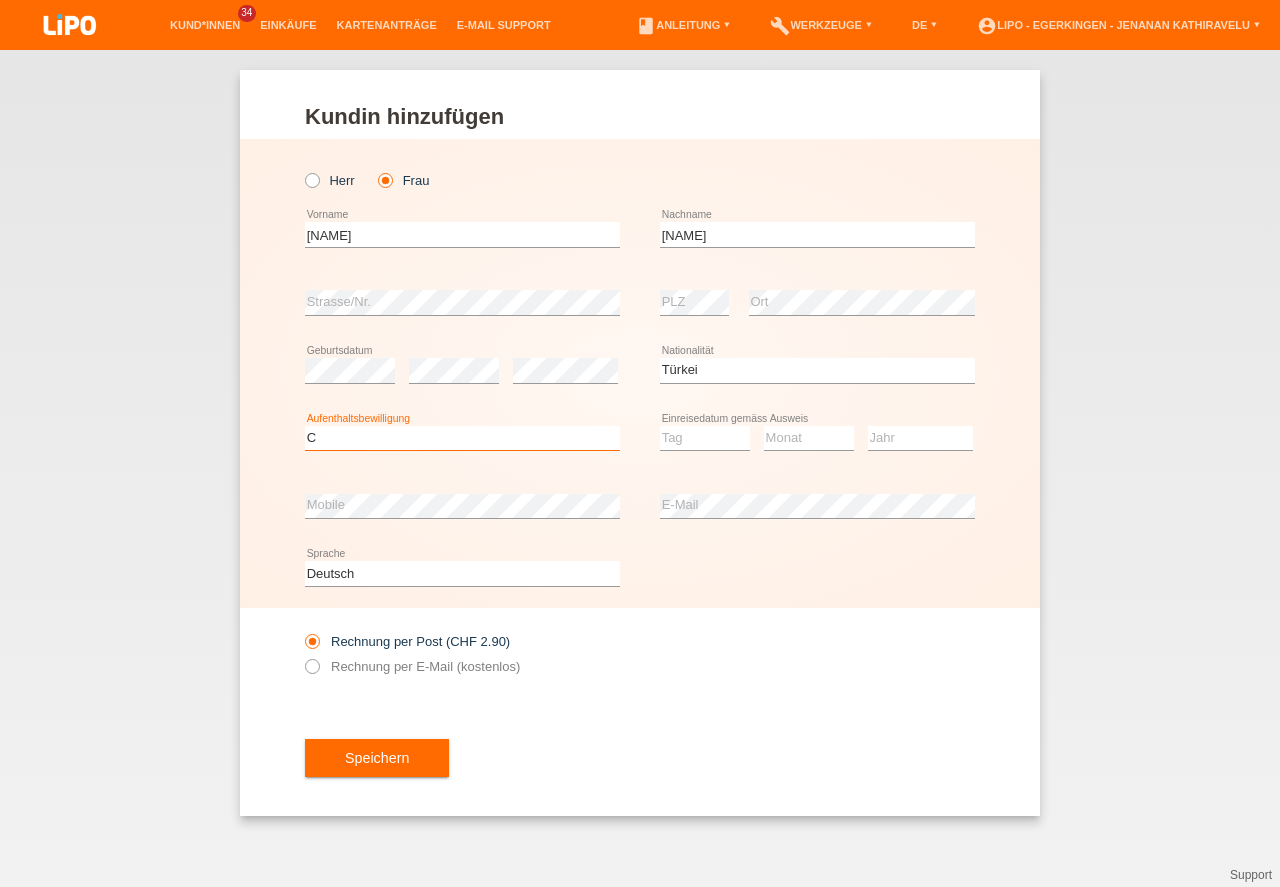 click on "C" at bounding box center (0, 0) 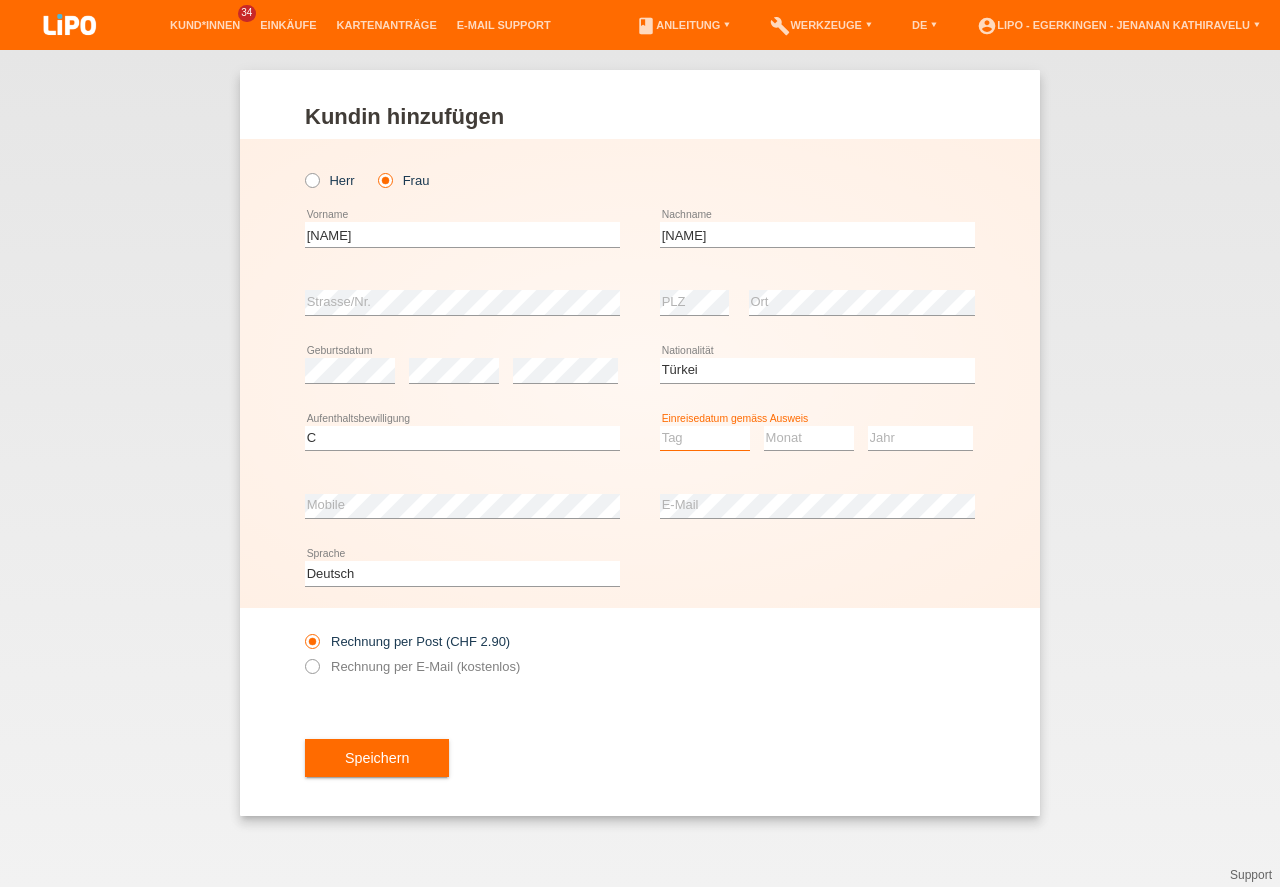 click on "Tag
01
02
03
04
05
06
07
08
09
10 11" at bounding box center [705, 438] 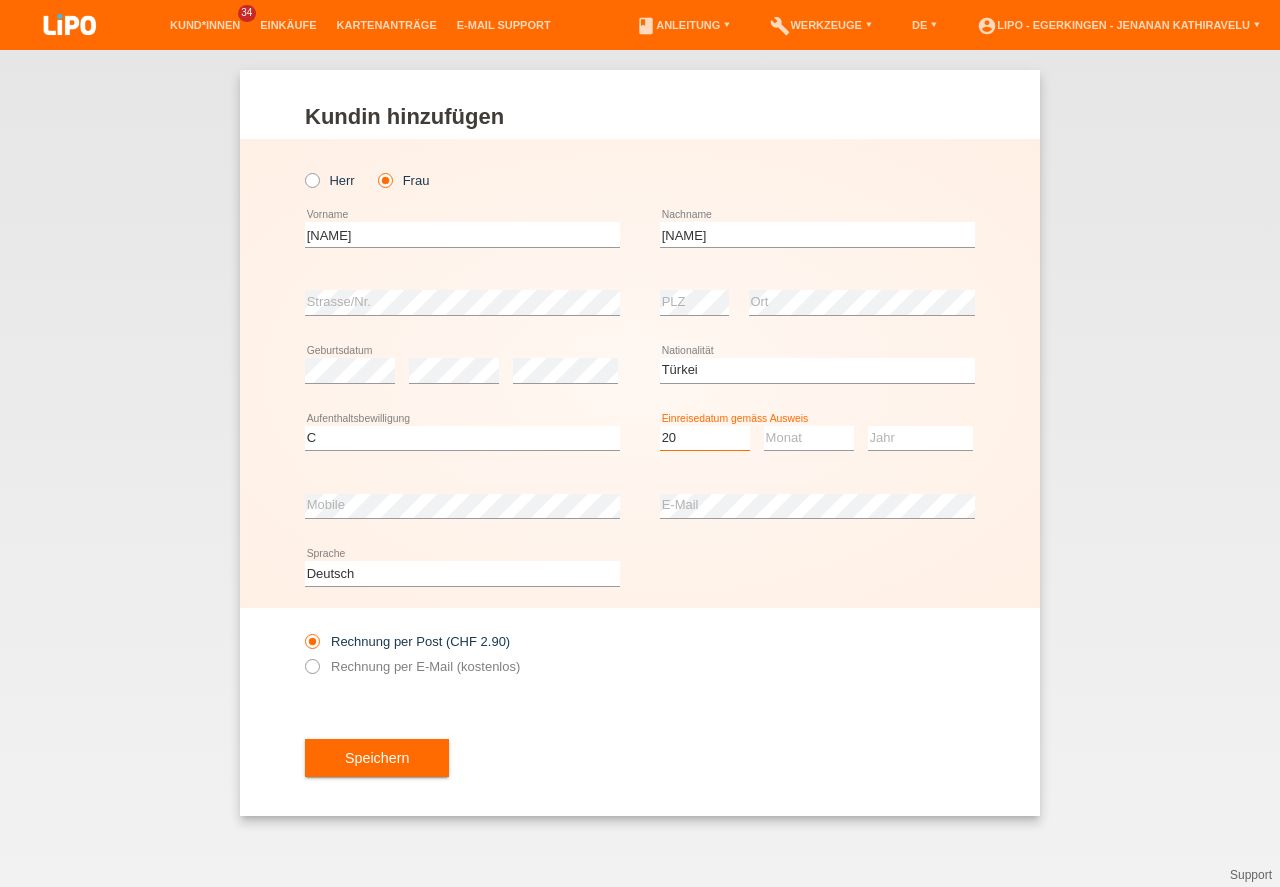 click on "20" at bounding box center (0, 0) 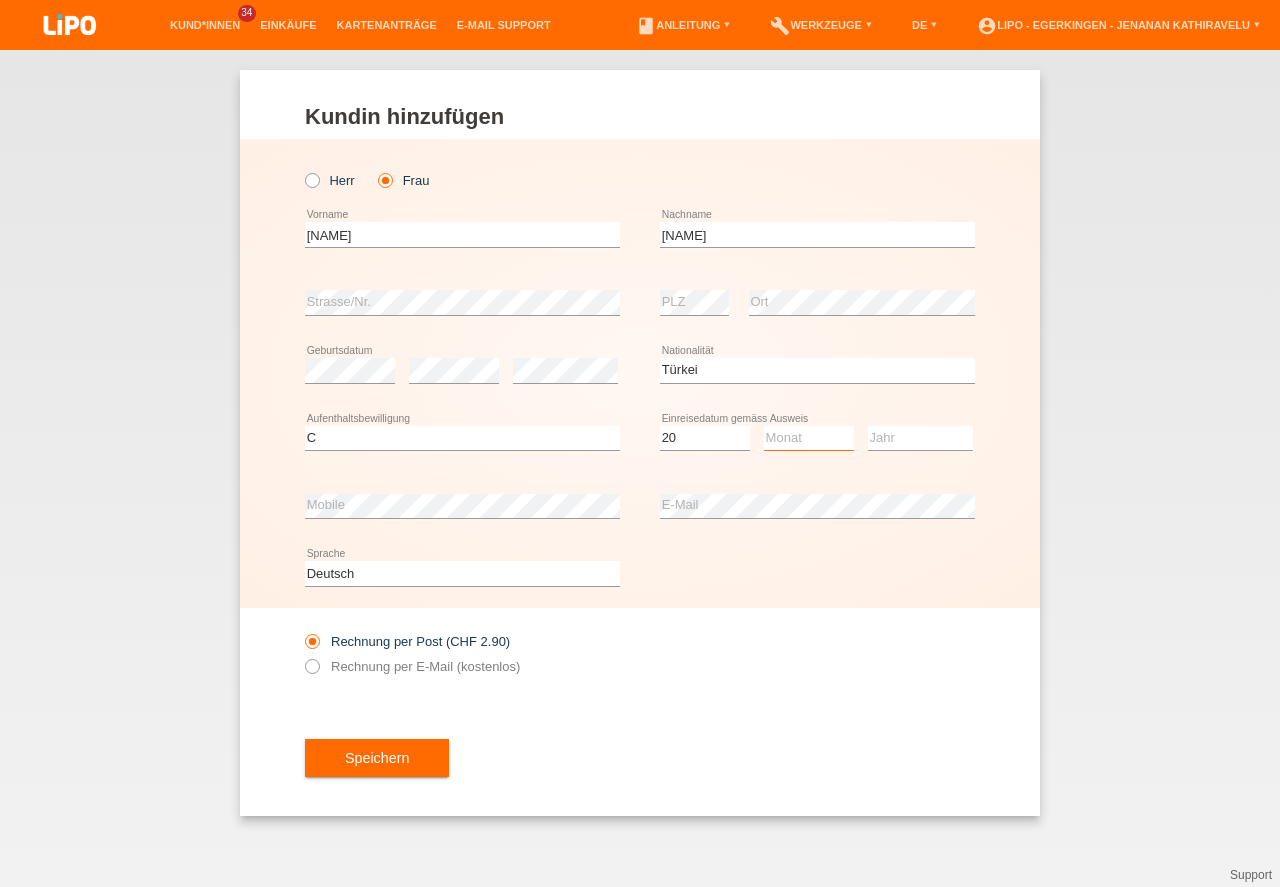drag, startPoint x: 814, startPoint y: 439, endPoint x: 802, endPoint y: 504, distance: 66.09841 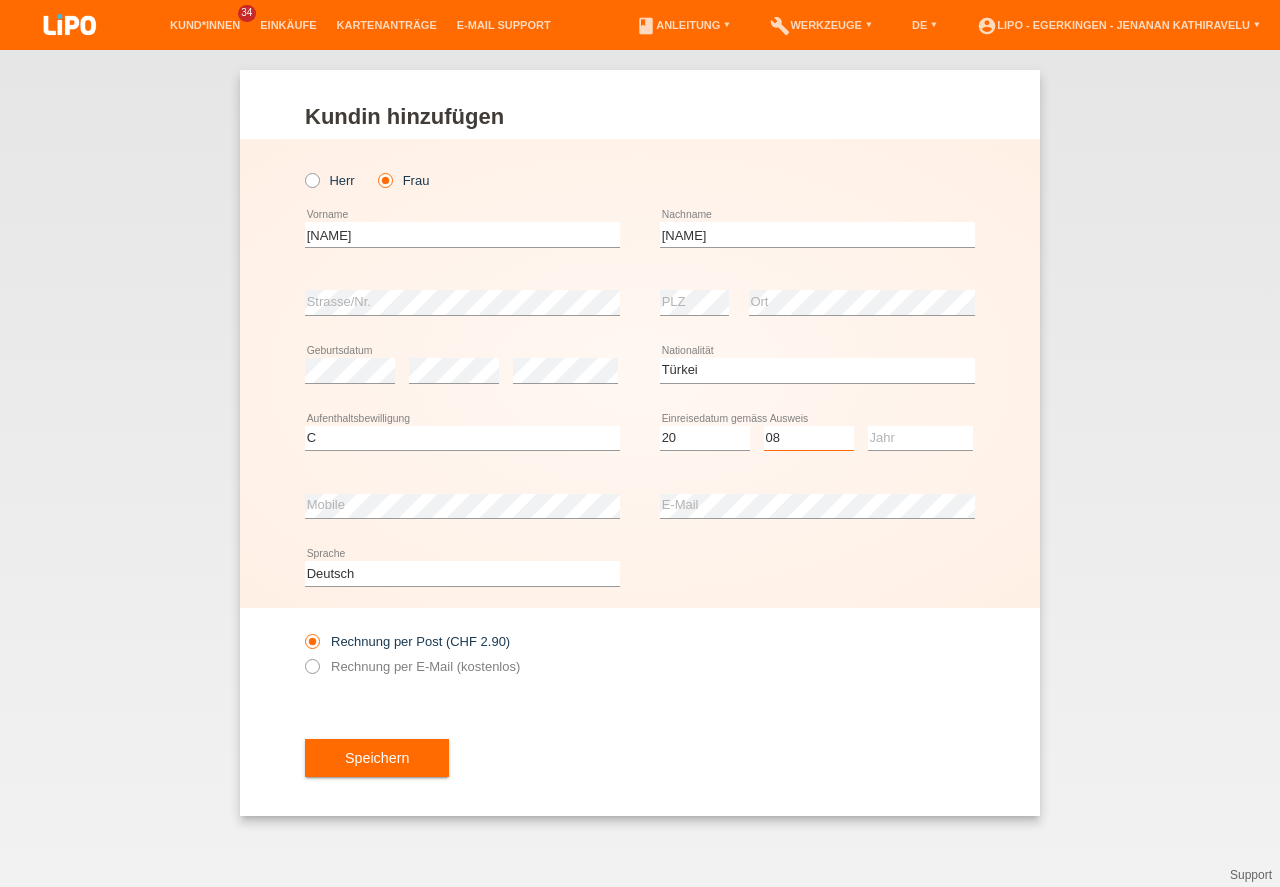 click on "08" at bounding box center [0, 0] 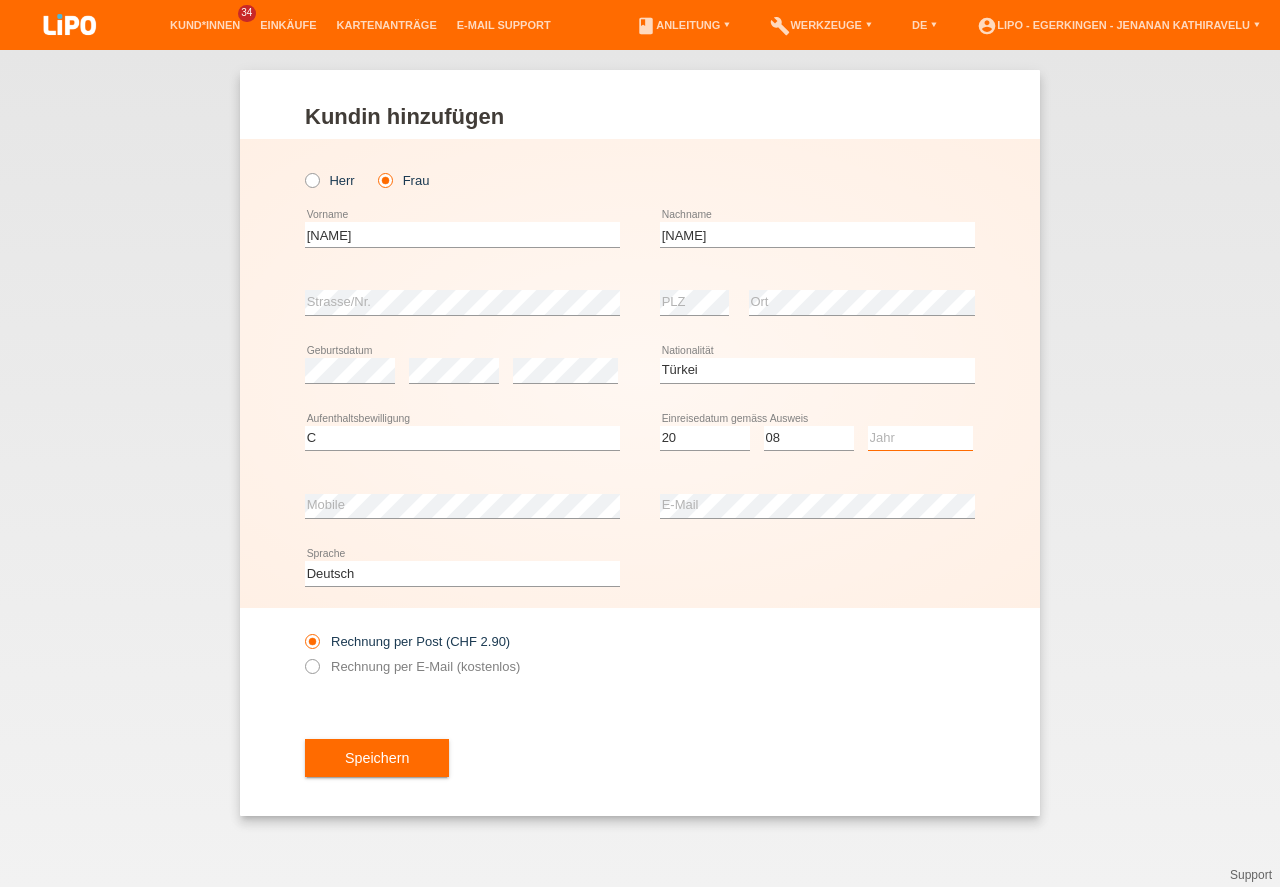 click on "Jahr
2025
2024
2023
2022
2021
2020
2019
2018
2017 2016 2015 2014 2013 2012 2011 2010 2009 2008 2007 2006 2005 2004 2003 2002 2001" at bounding box center (920, 438) 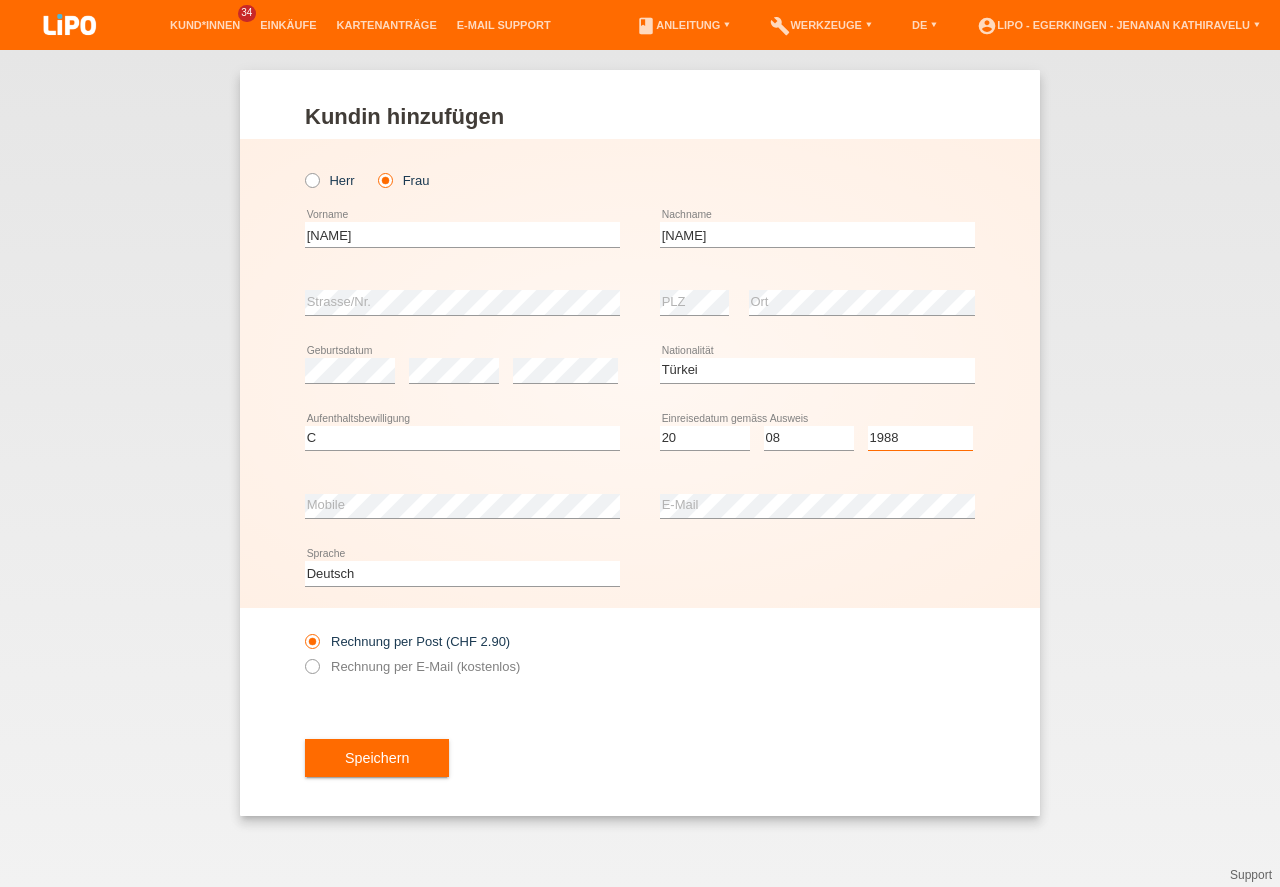 click on "1988" at bounding box center (0, 0) 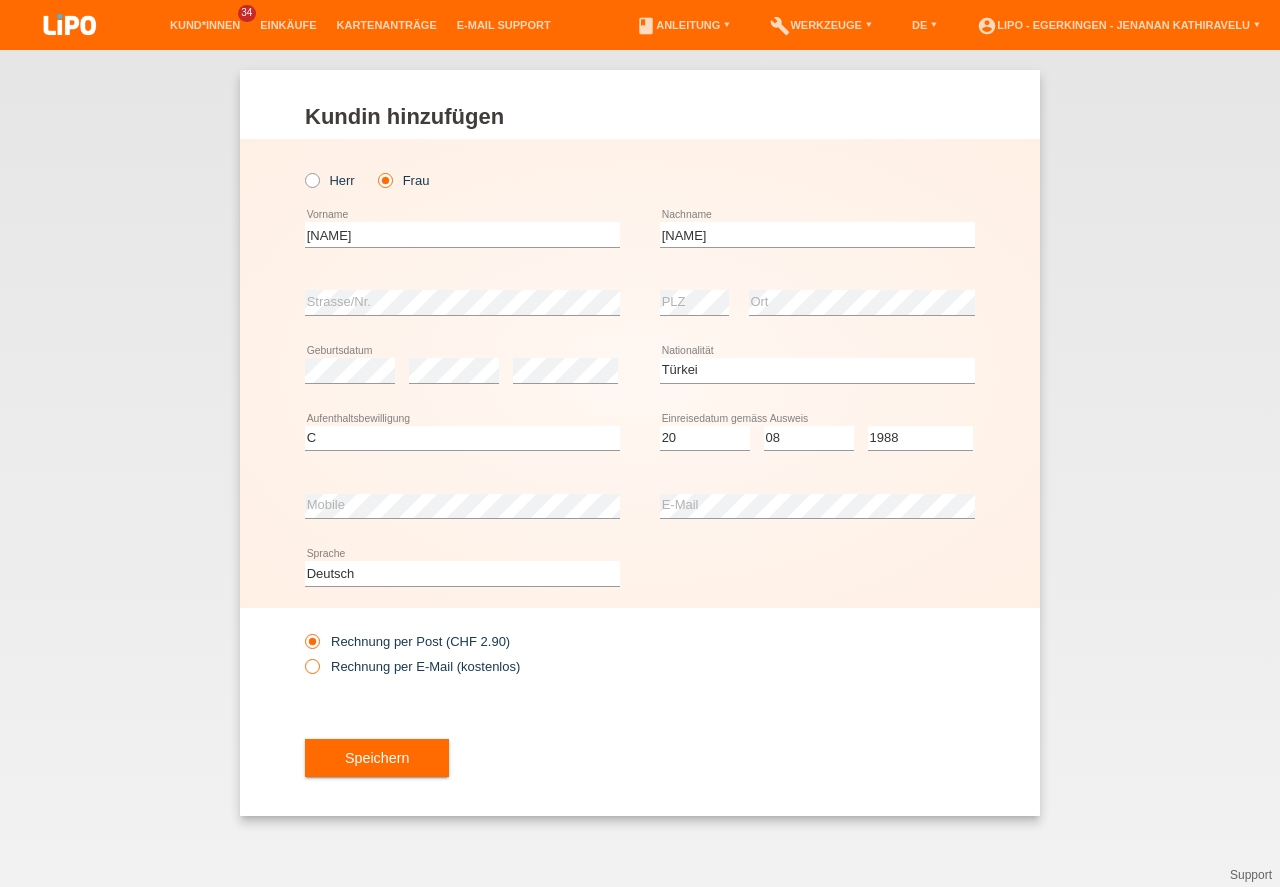 click on "Rechnung per E-Mail                                                                                            (kostenlos)" at bounding box center [412, 666] 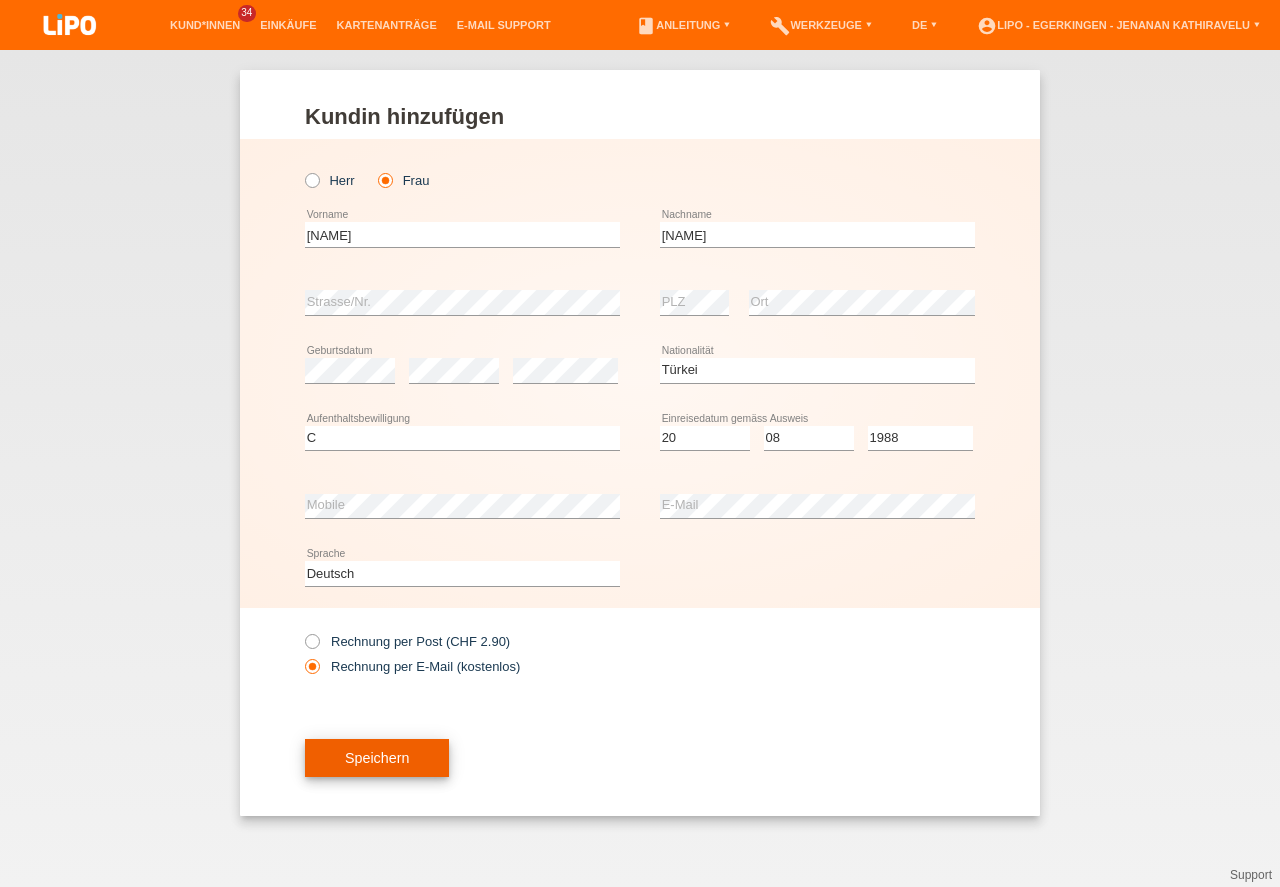 click on "Speichern" at bounding box center (377, 758) 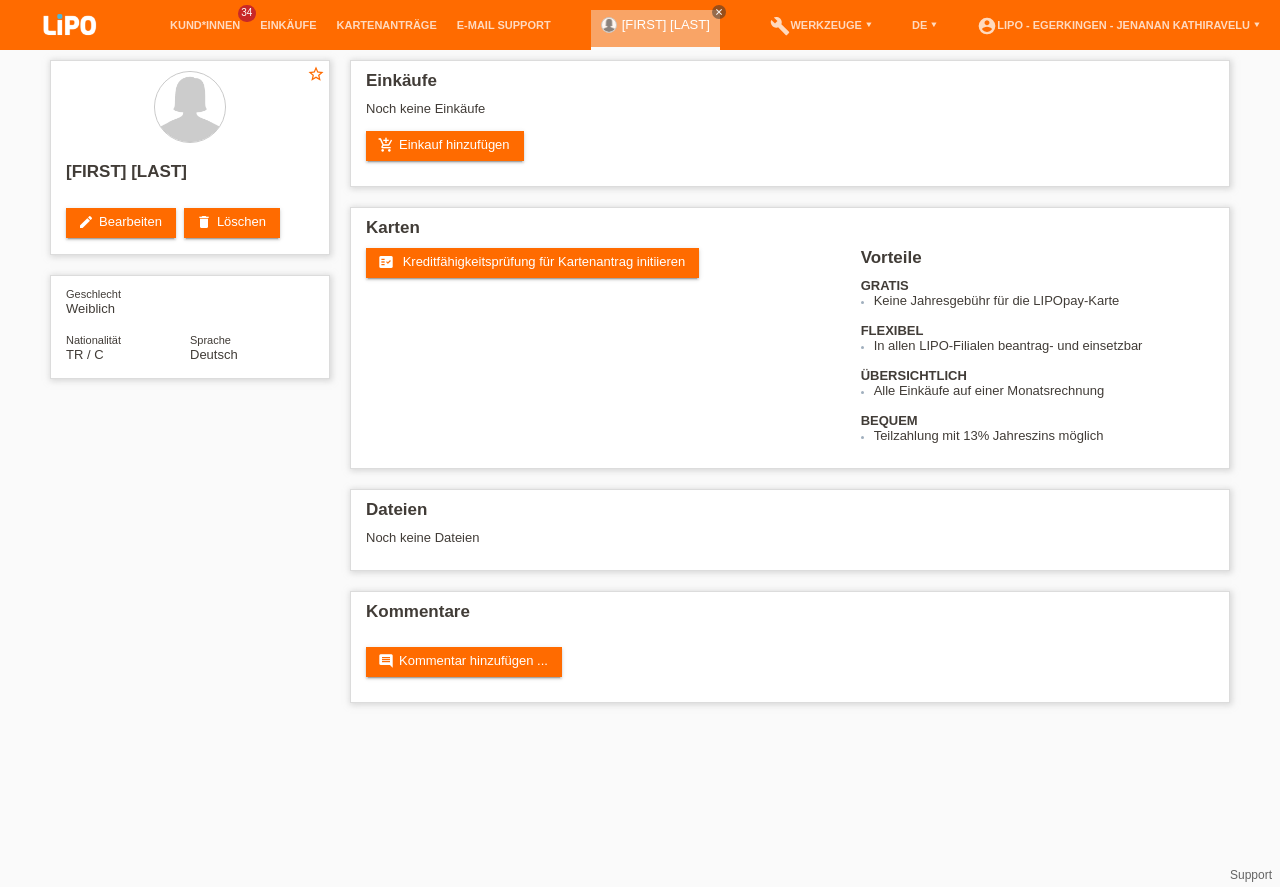 click on "Karten" at bounding box center (790, 233) 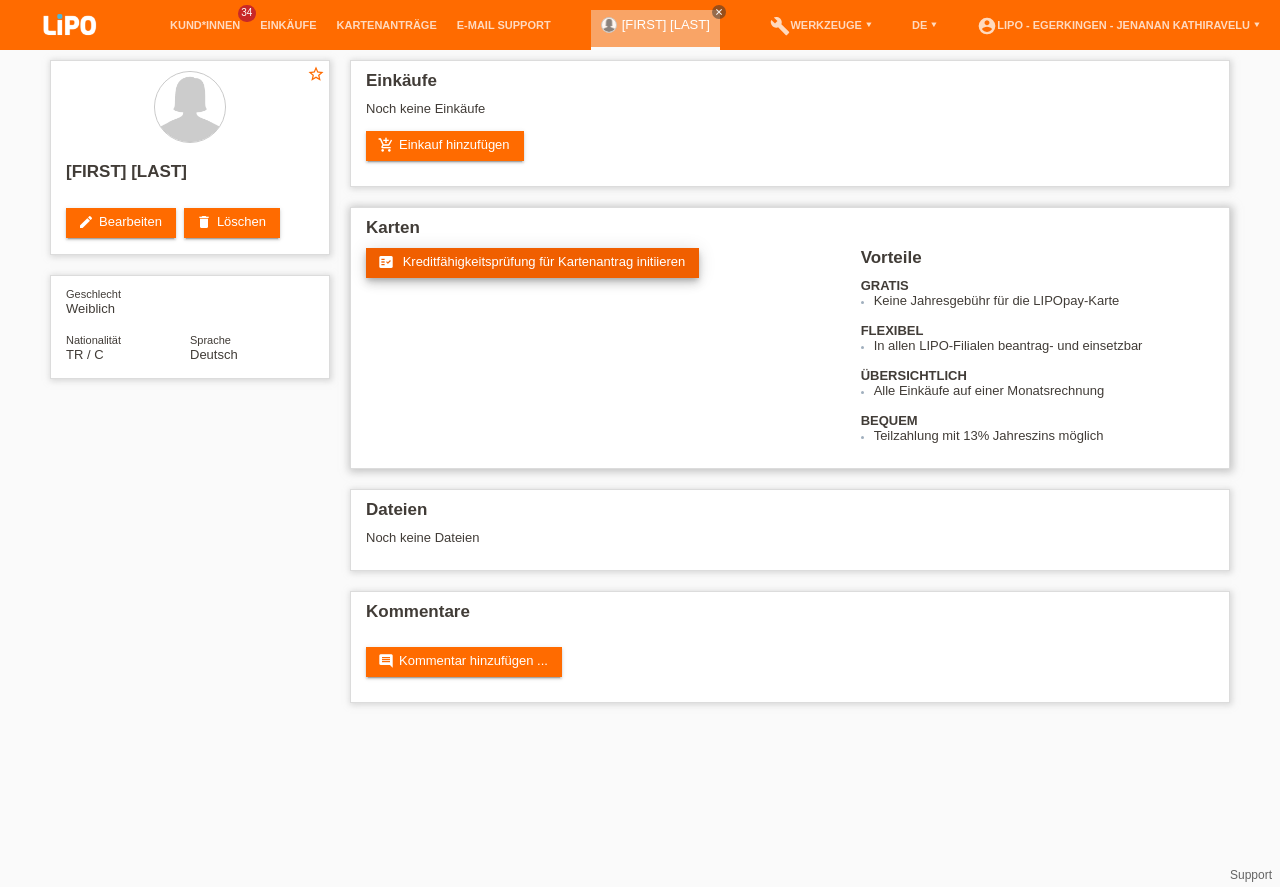 scroll, scrollTop: 0, scrollLeft: 0, axis: both 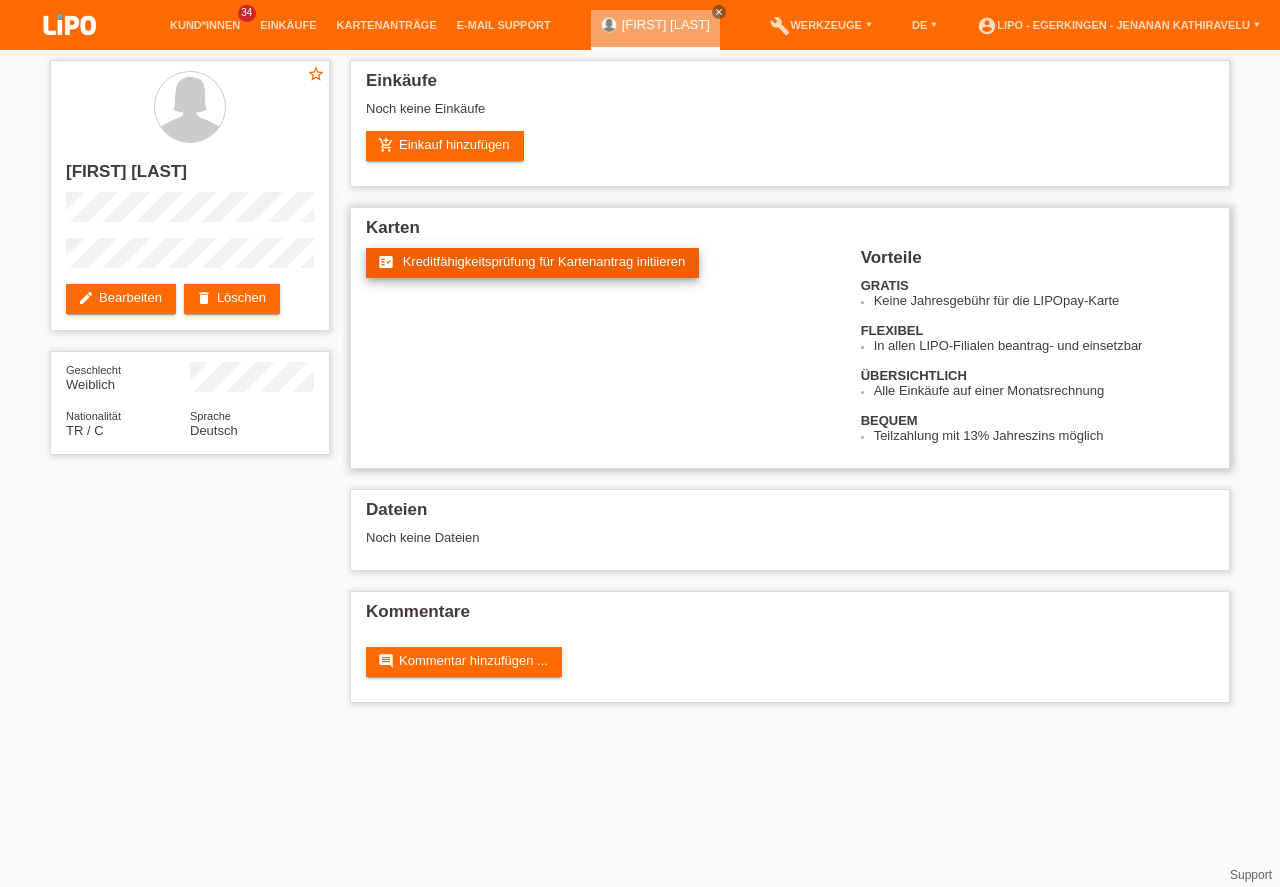 click on "Kreditfähigkeitsprüfung für Kartenantrag initiieren" at bounding box center [544, 261] 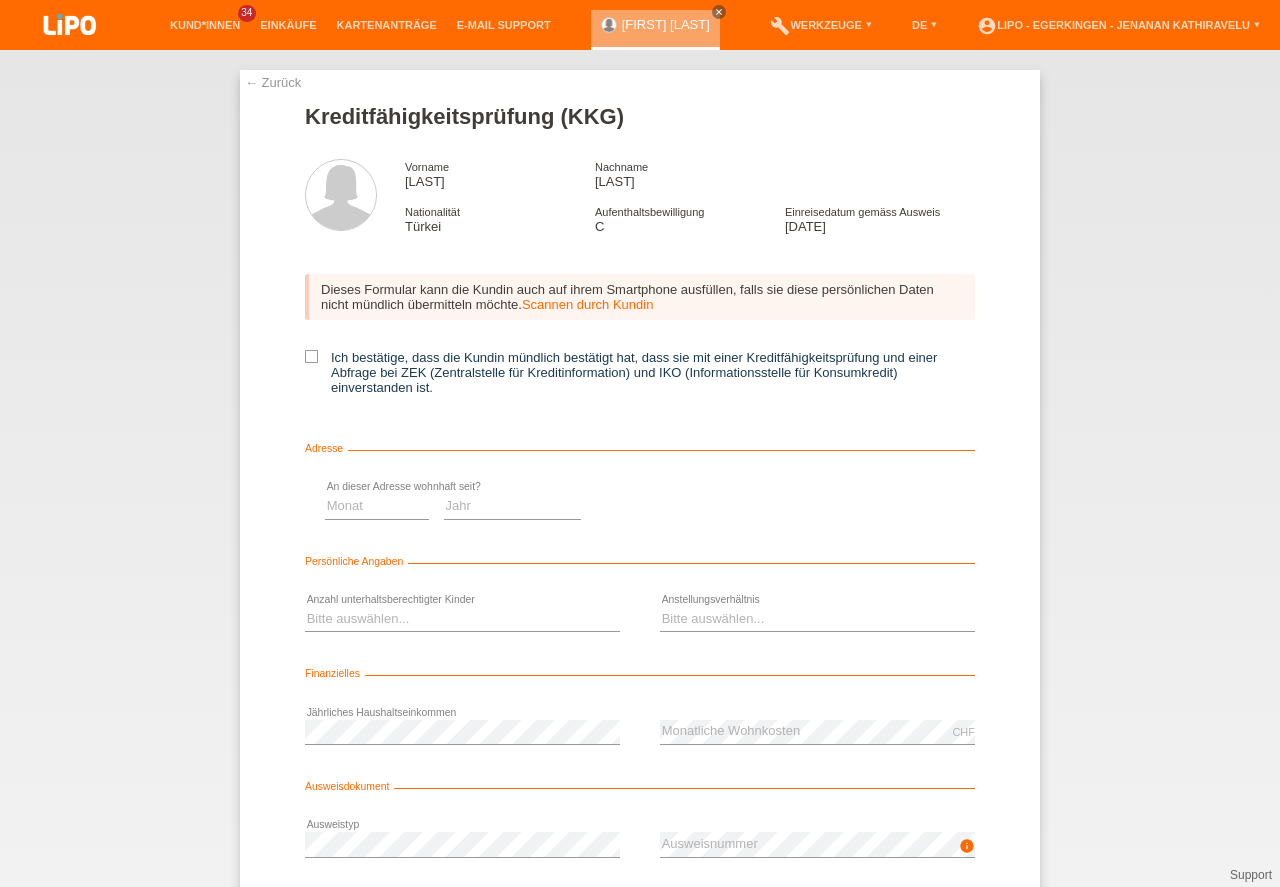 click at bounding box center (311, 356) 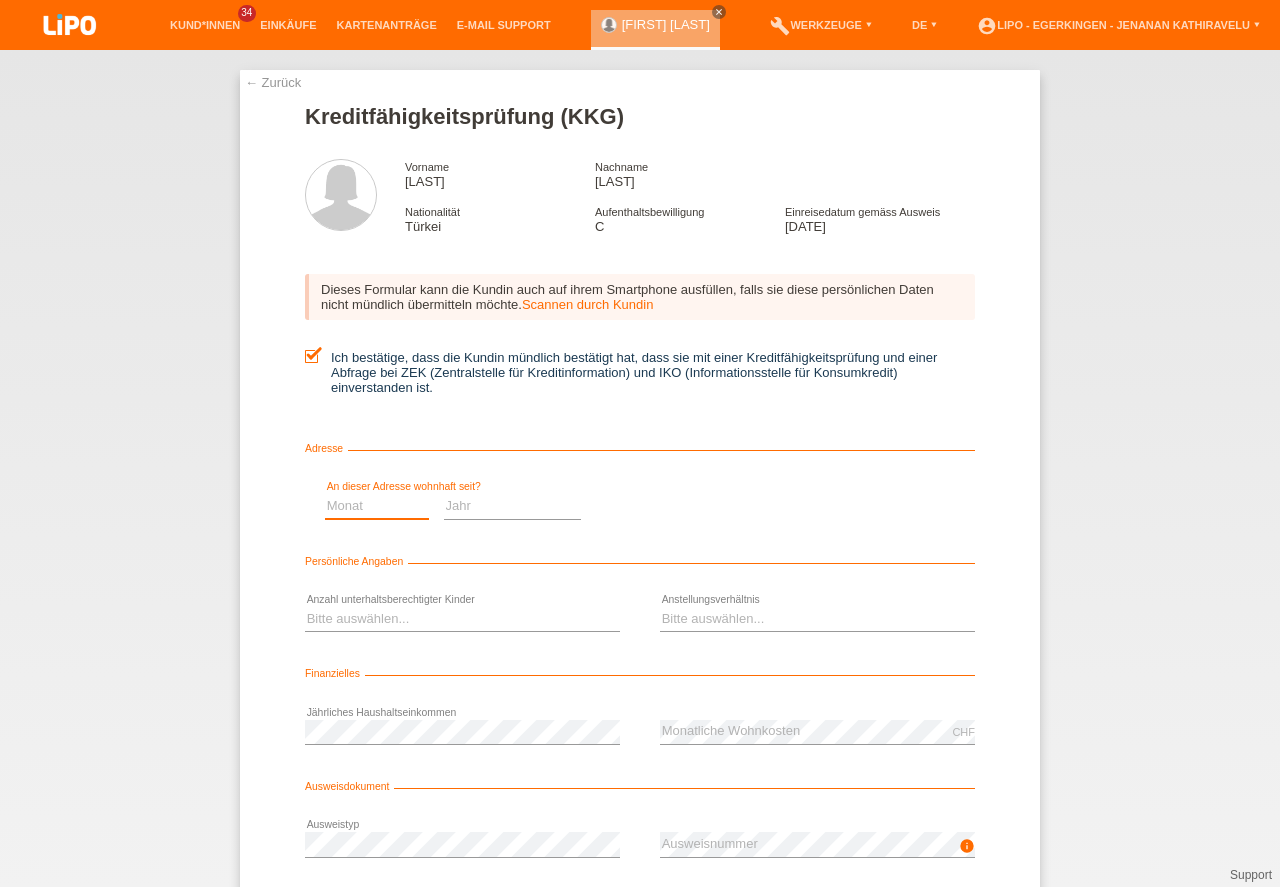 scroll, scrollTop: 0, scrollLeft: 0, axis: both 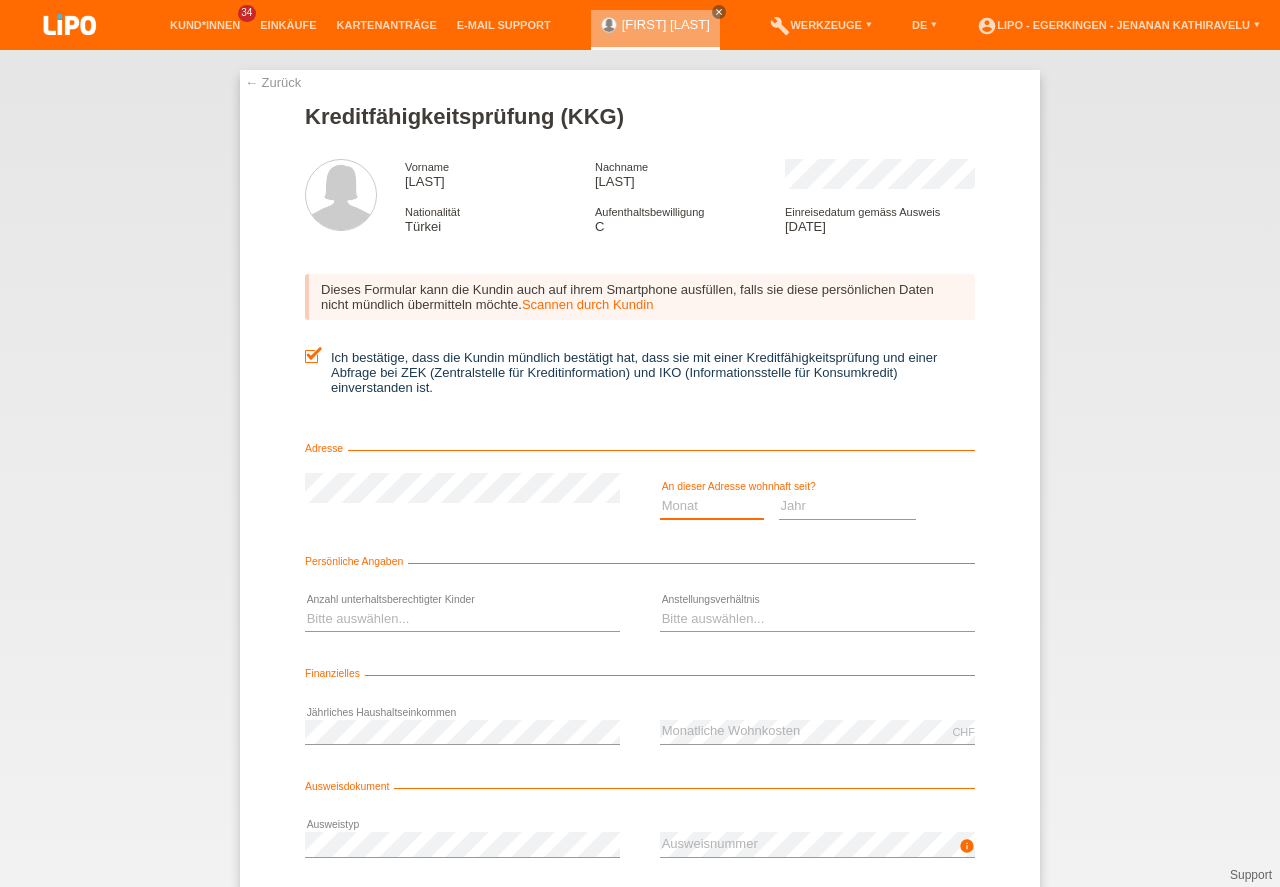 click on "Monat
01
02
03
04
05
06
07
08
09
10" at bounding box center (712, 506) 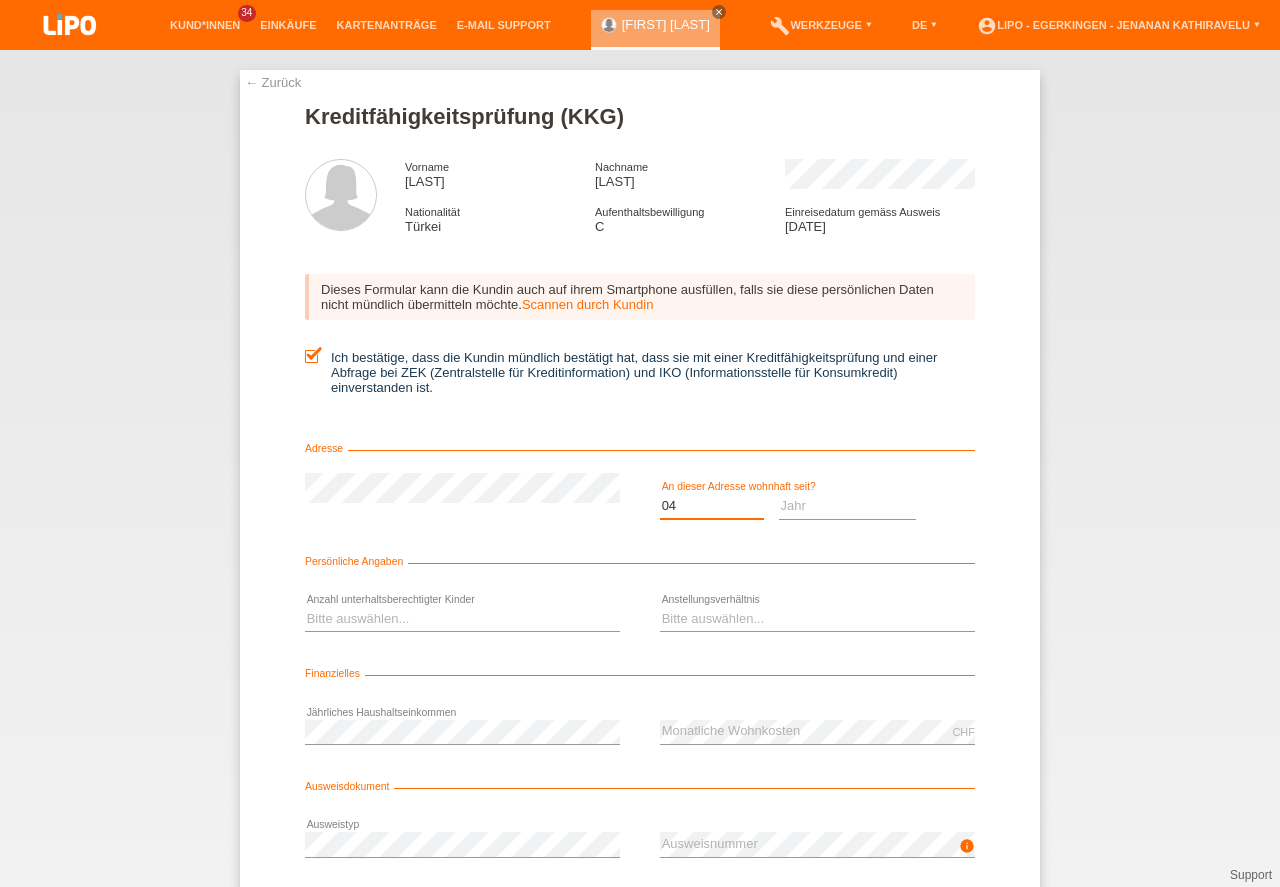 click on "04" at bounding box center [0, 0] 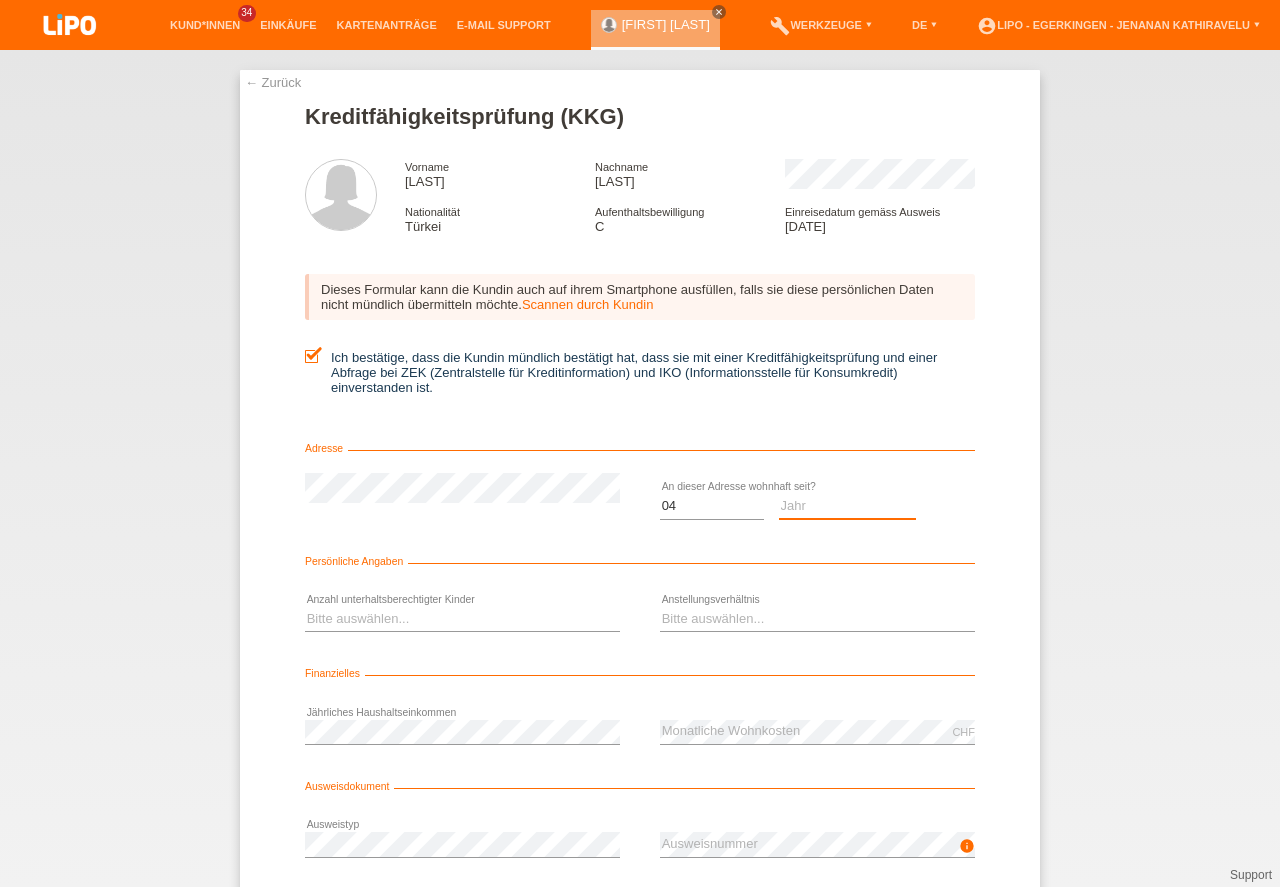click on "Jahr
2025
2024
2023
2022
2021
2020
2019
2018
2017
2016 2015 2014 2013 2012 2011 2010 2009 2008 2007 2006 2005 2004 2003" at bounding box center (848, 506) 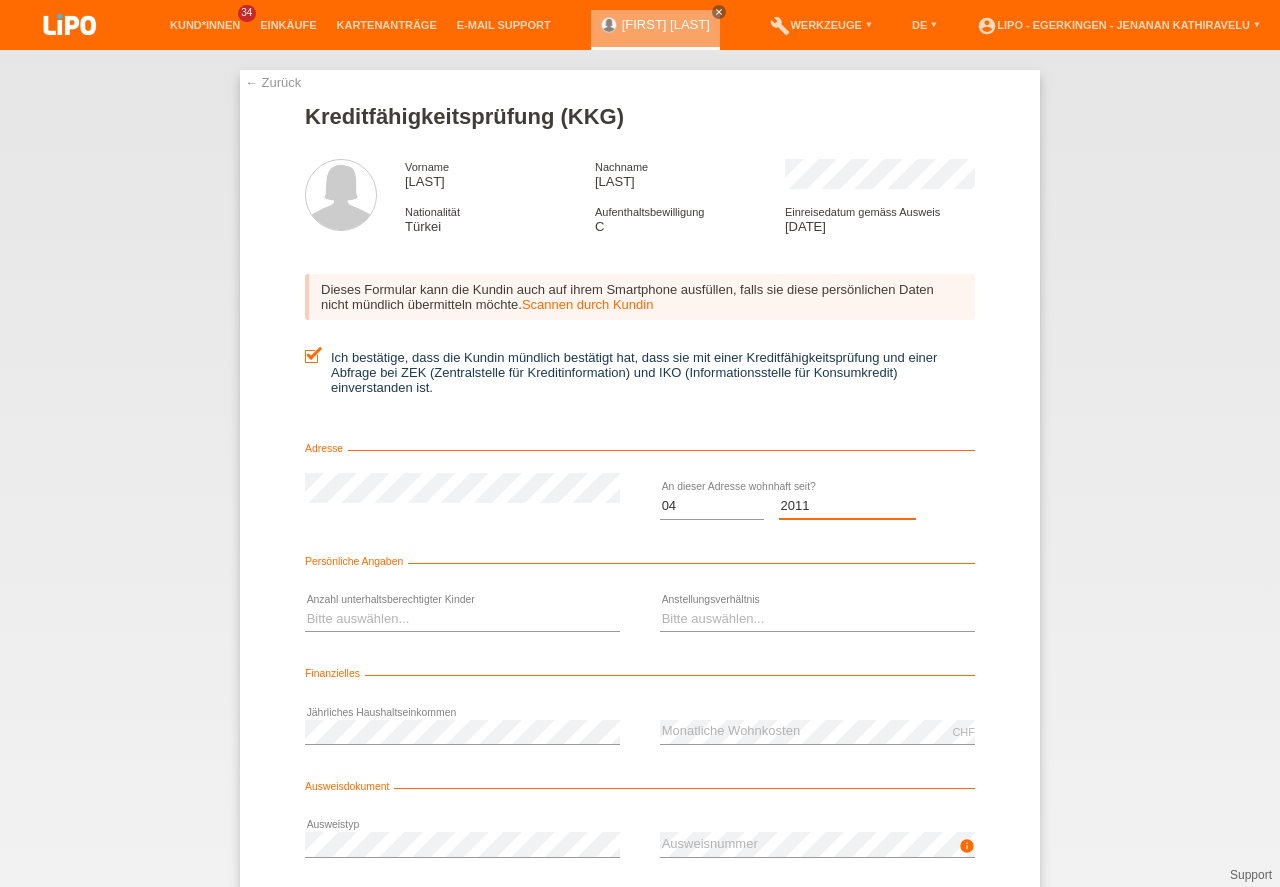 click on "2011" at bounding box center (0, 0) 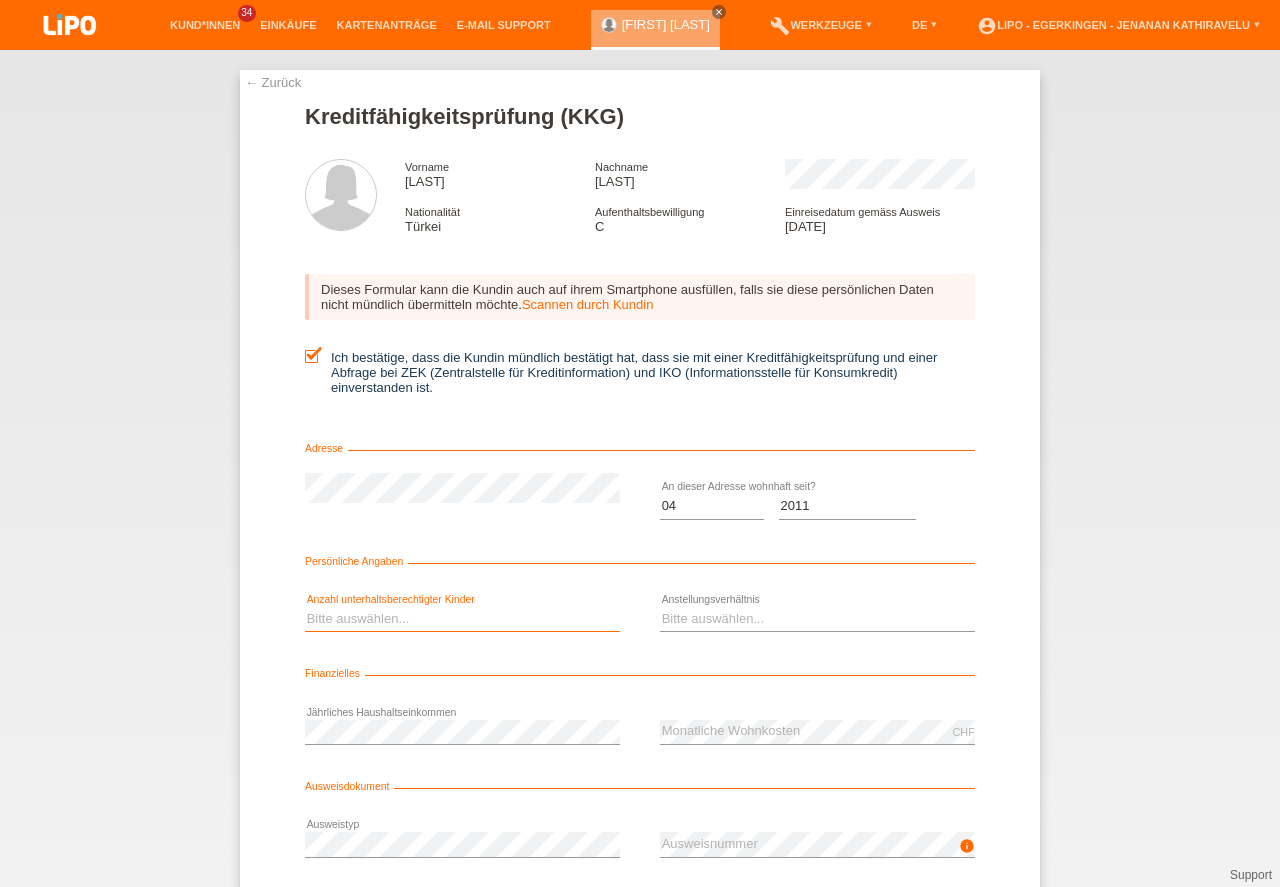 click on "Bitte auswählen...
0
1
2
3
4
5
6
7
8
9" at bounding box center [462, 619] 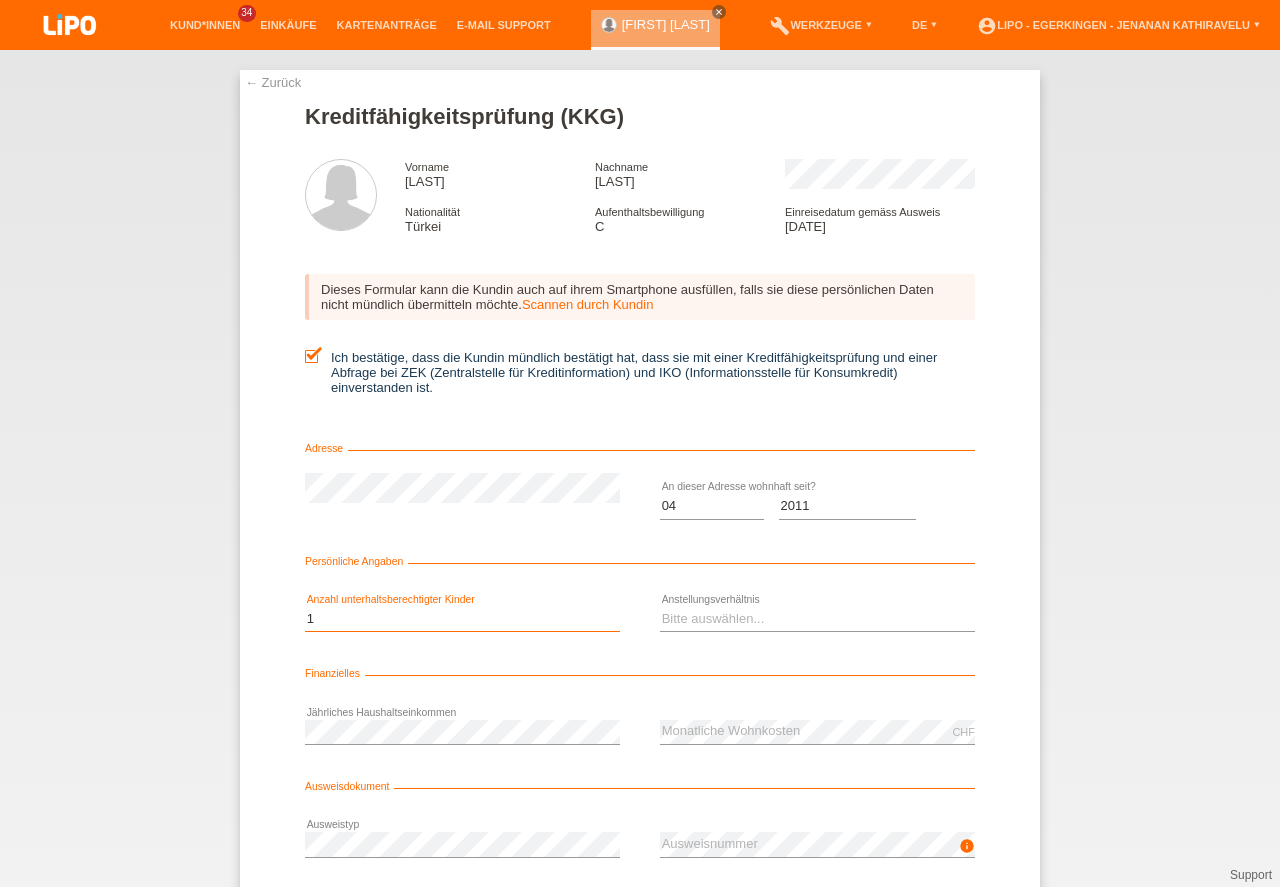 click on "1" at bounding box center [0, 0] 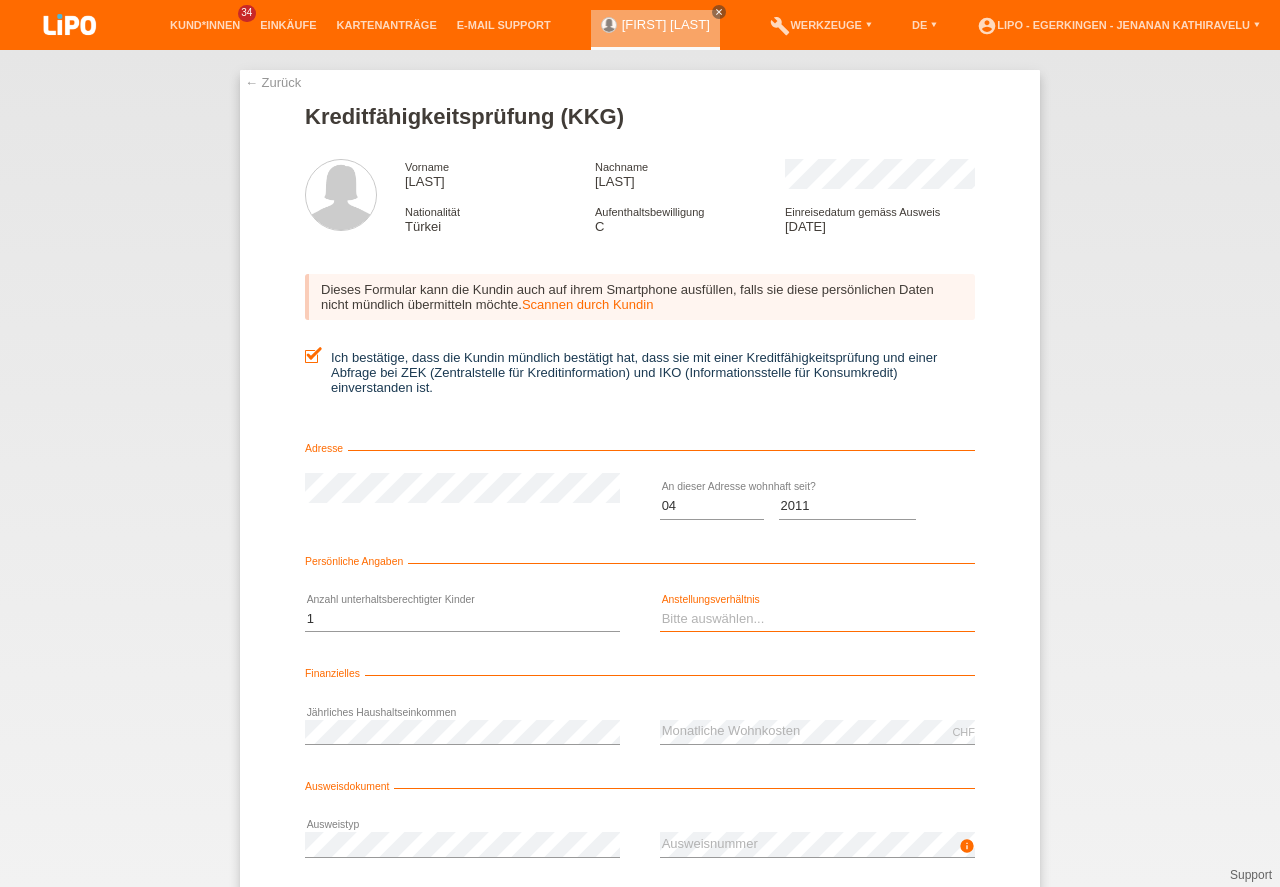 click on "Bitte auswählen...
Unbefristet
Befristet
Lehrling/Student
Pensioniert
Nicht arbeitstätig
Hausfrau/-mann
Selbständig" at bounding box center [817, 619] 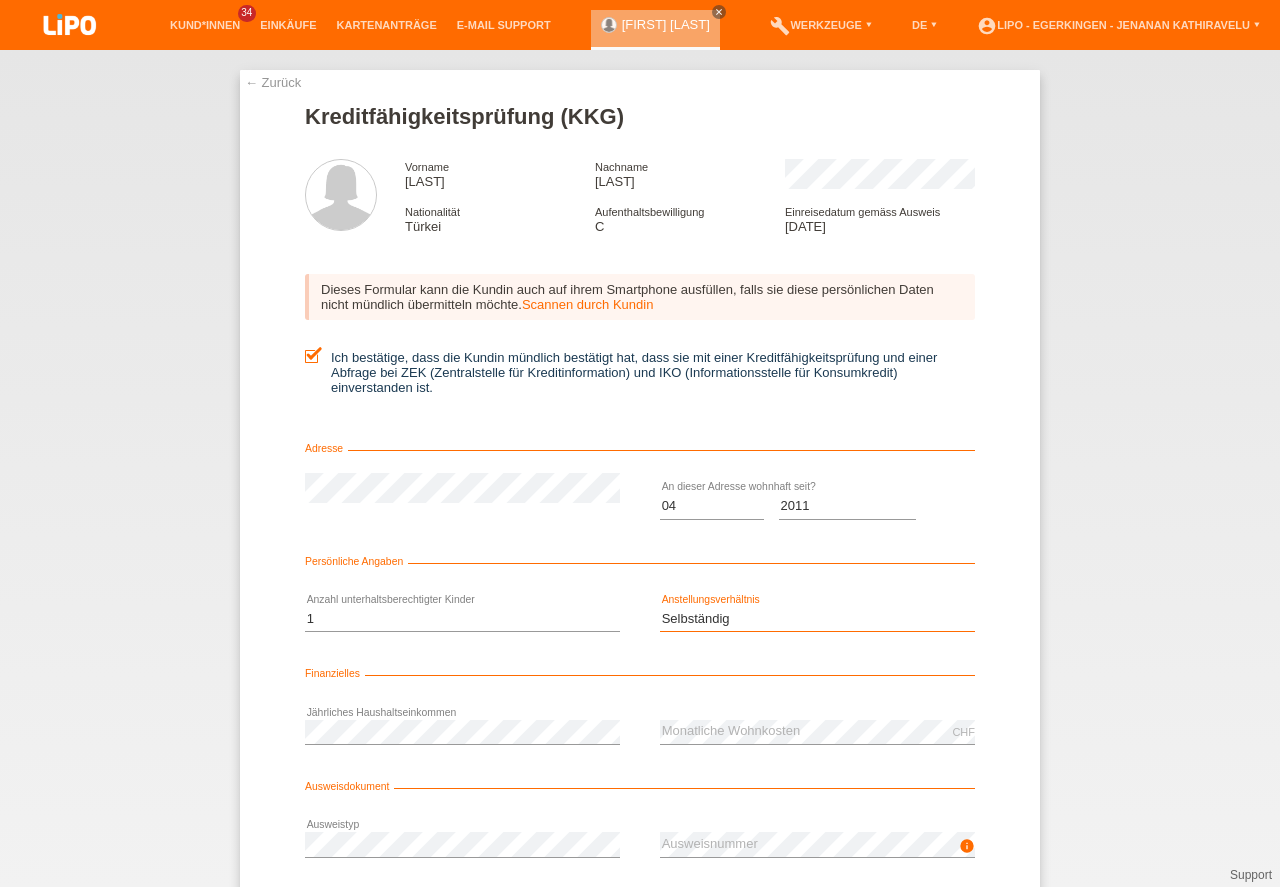click on "Selbständig" at bounding box center (0, 0) 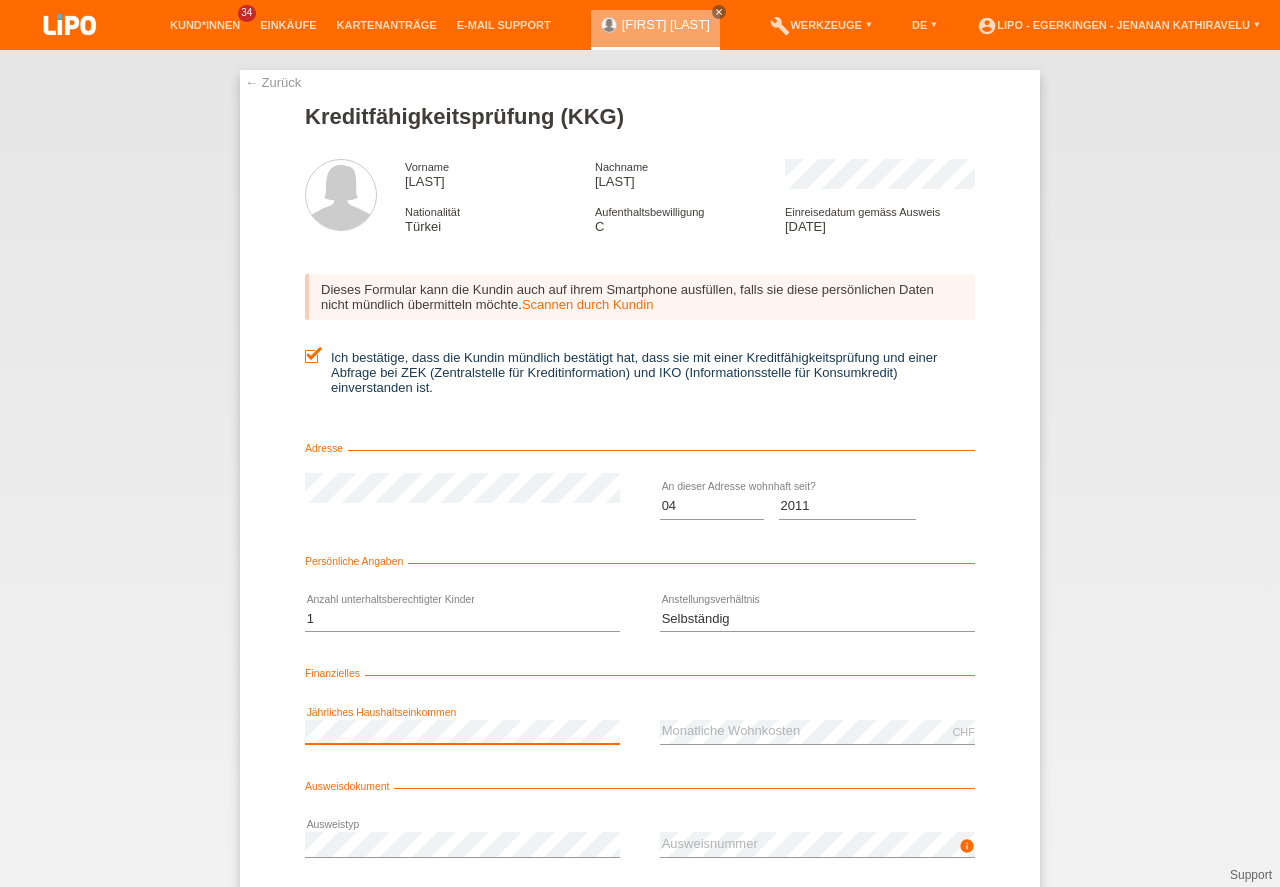 scroll, scrollTop: 45, scrollLeft: 0, axis: vertical 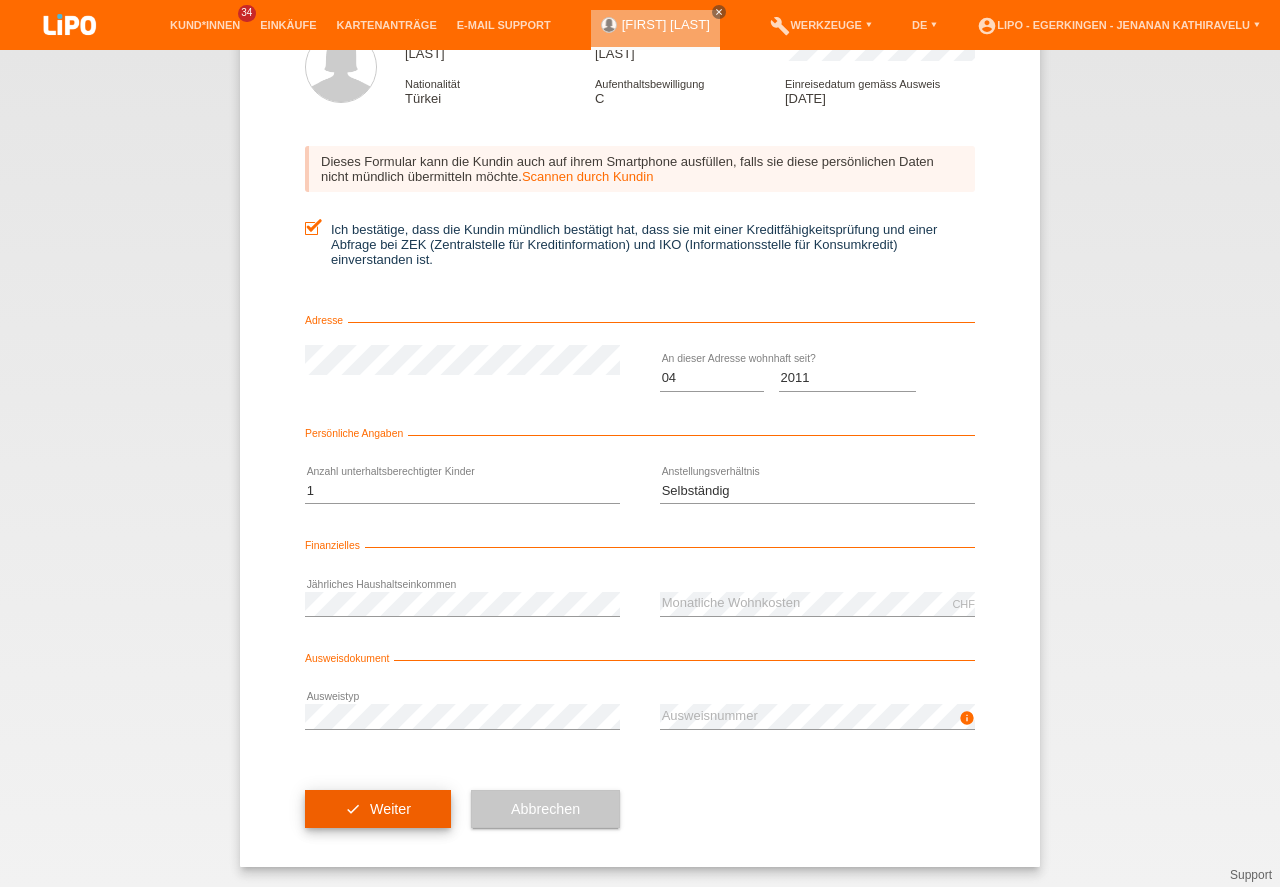 click on "check   Weiter" at bounding box center [378, 809] 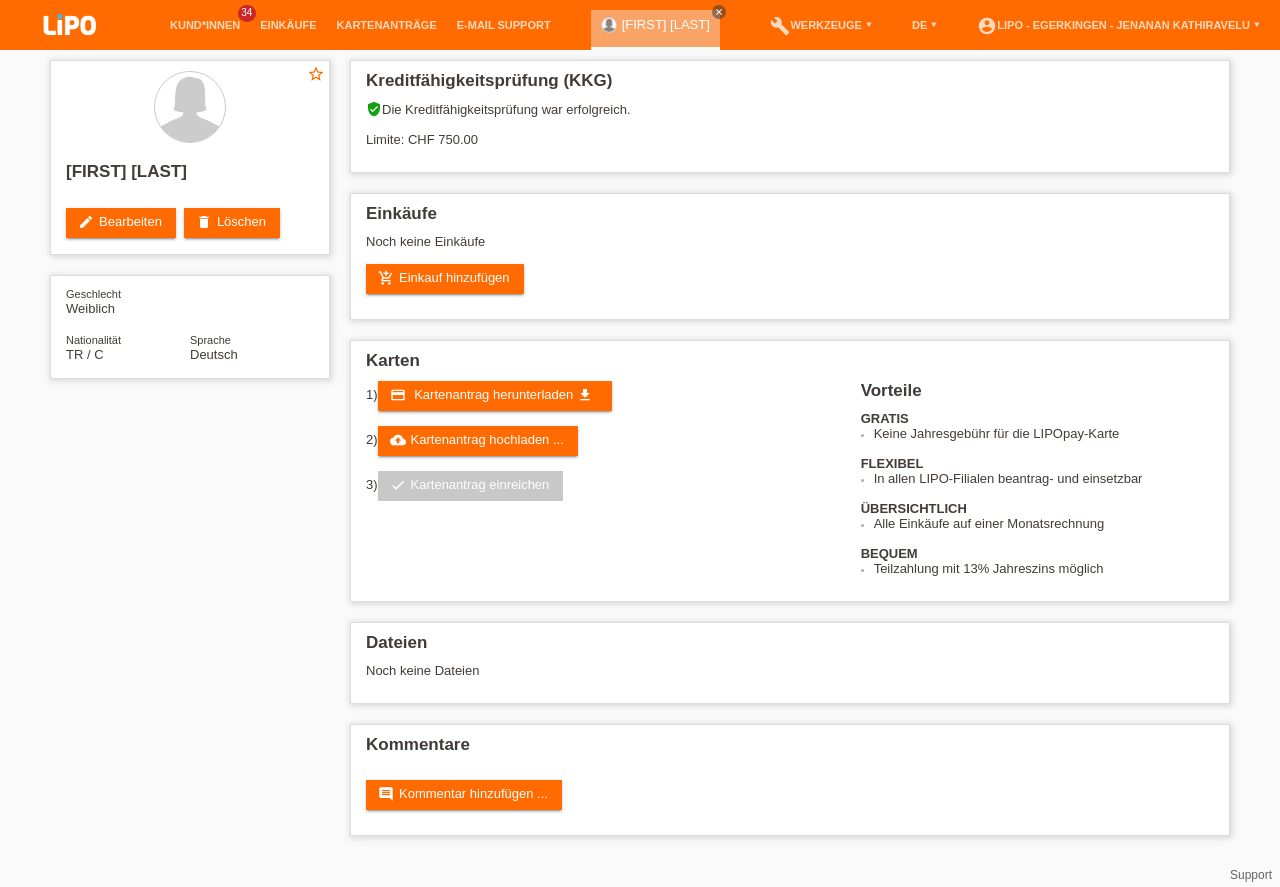 click on "Kartenantrag herunterladen" at bounding box center [493, 394] 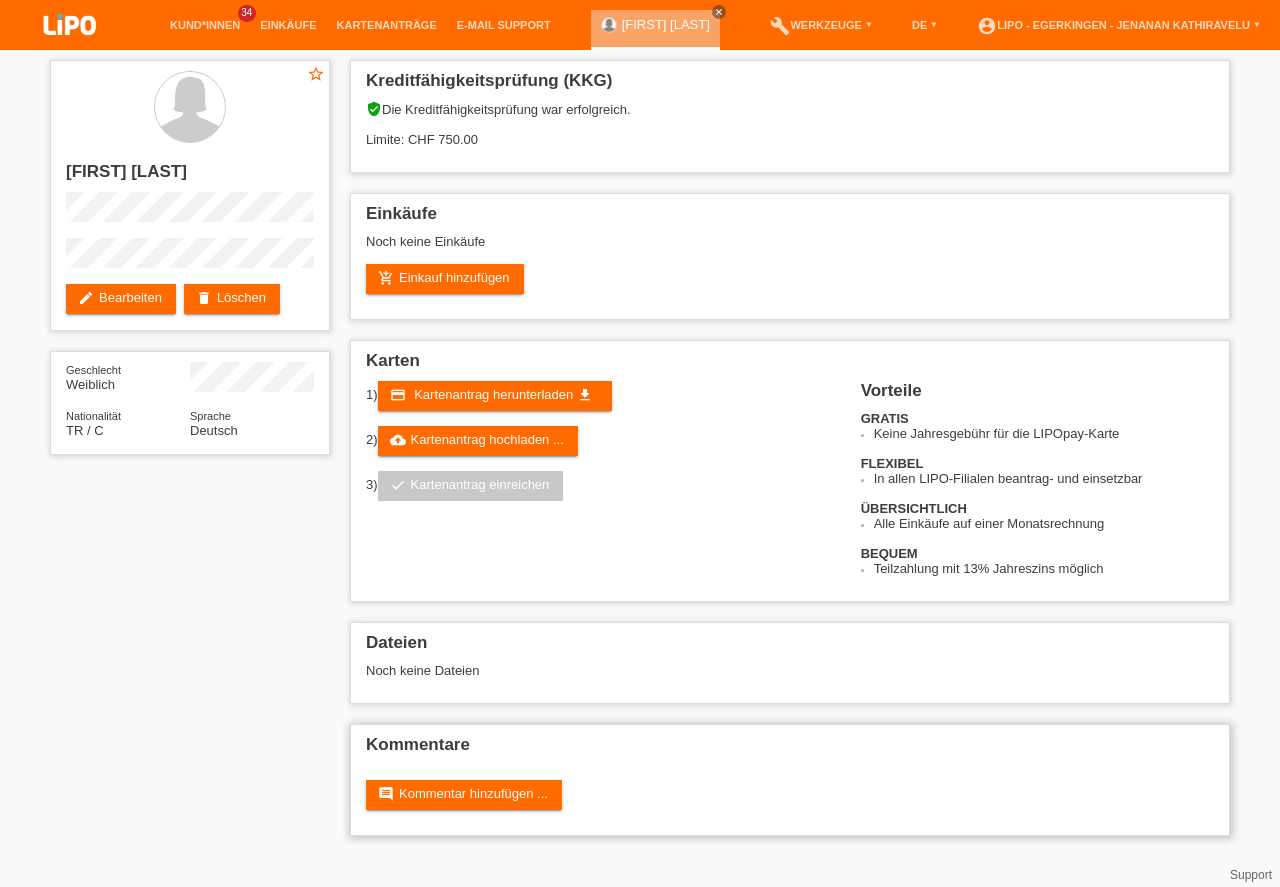 click on "Kommentare
comment  Kommentar hinzufügen ..." at bounding box center [790, 780] 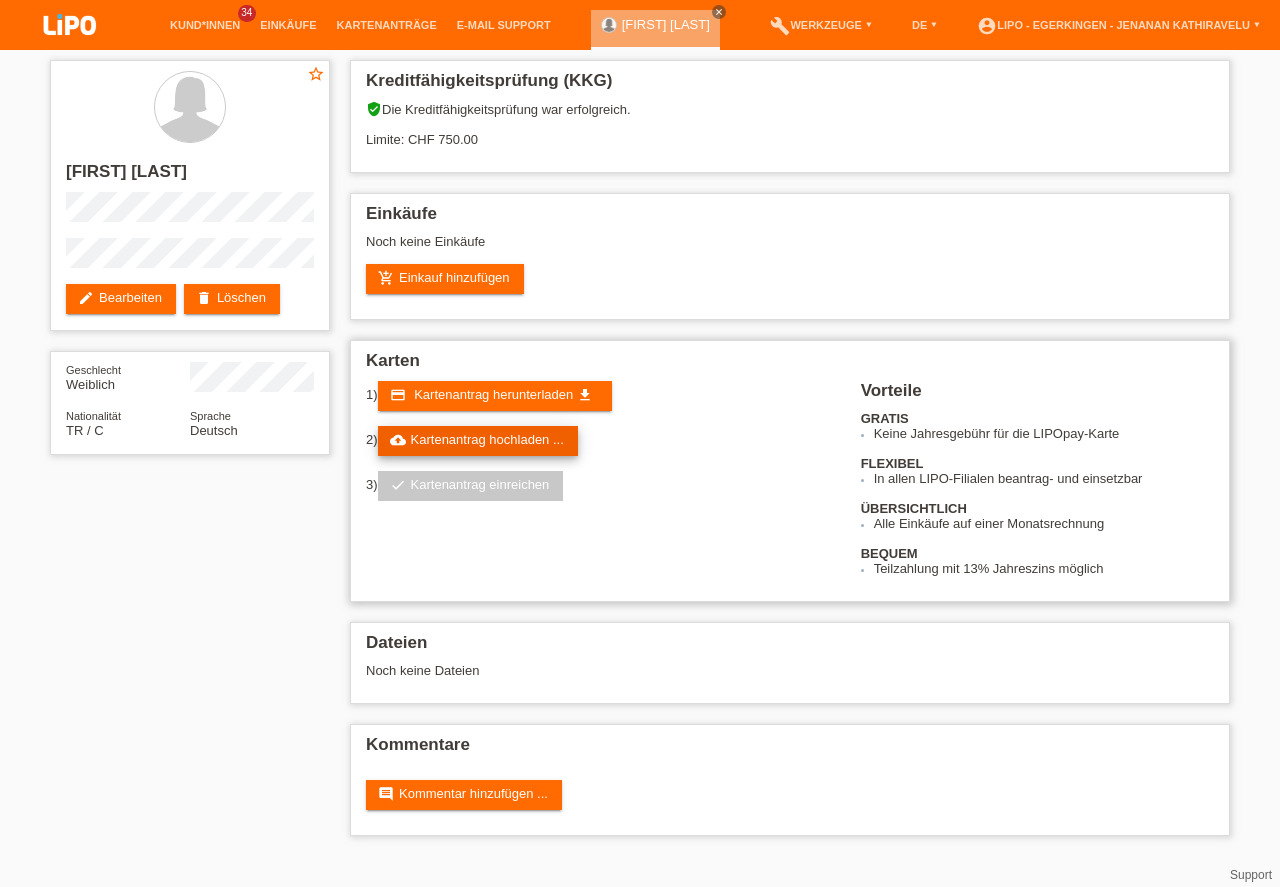 click on "cloud_upload  Kartenantrag hochladen ..." at bounding box center [478, 441] 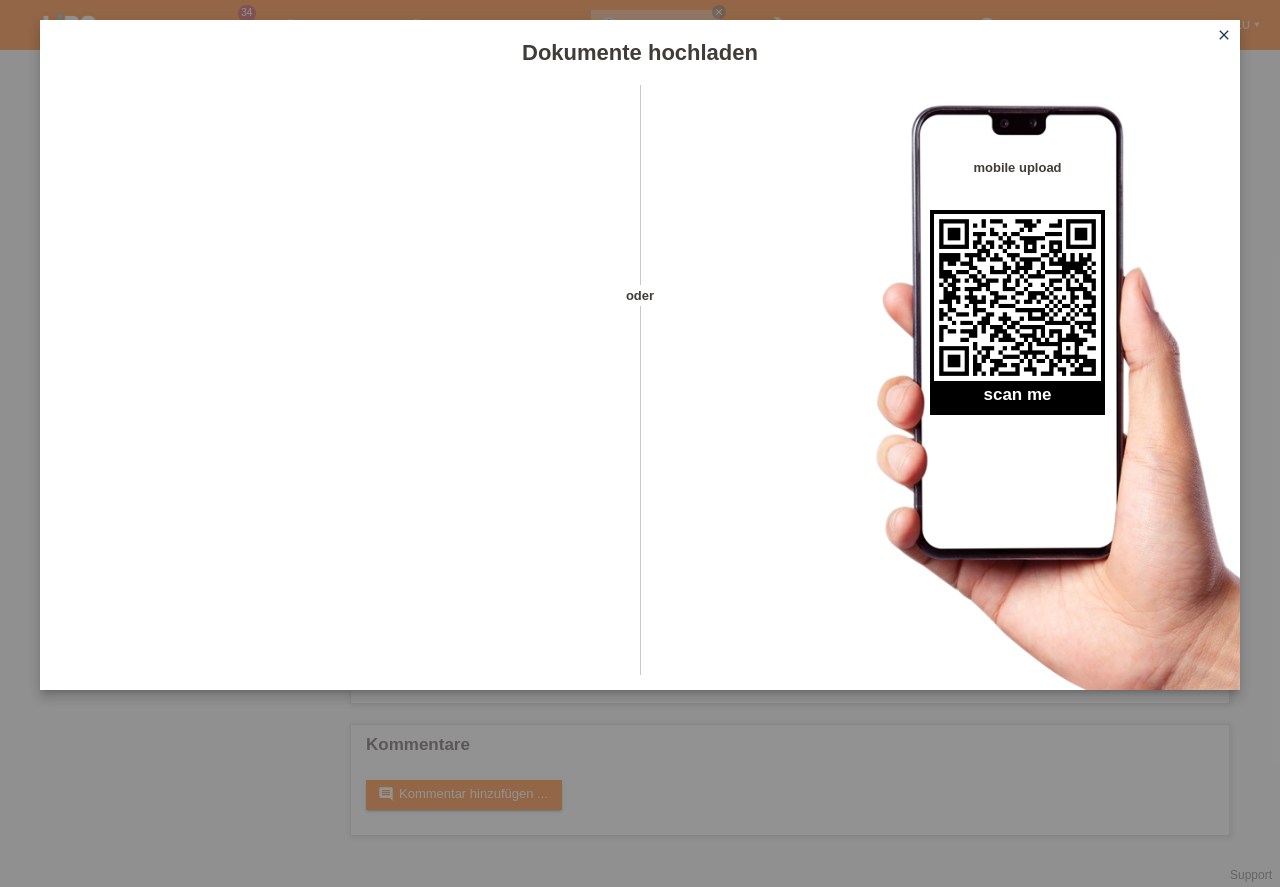click on "close" at bounding box center (1224, 35) 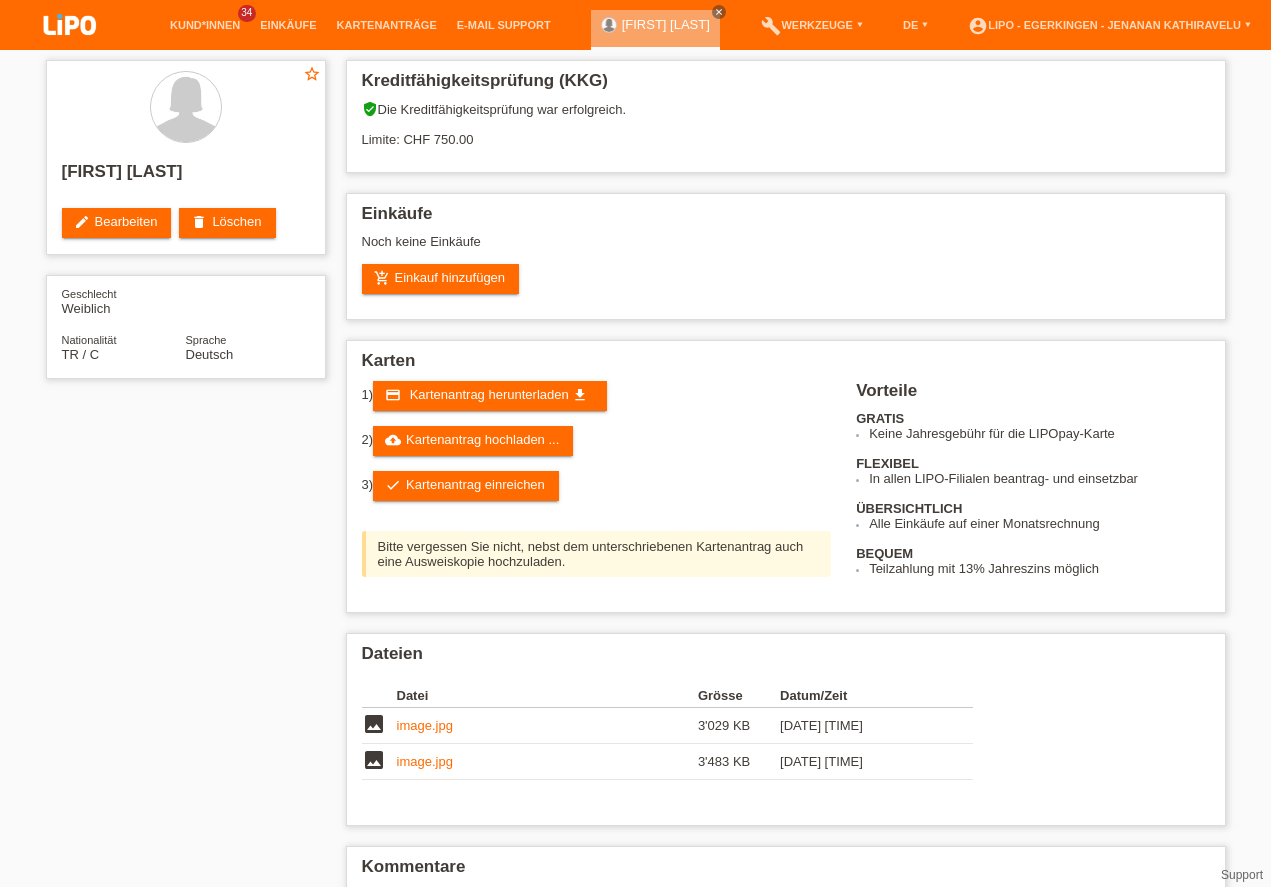 scroll, scrollTop: 0, scrollLeft: 0, axis: both 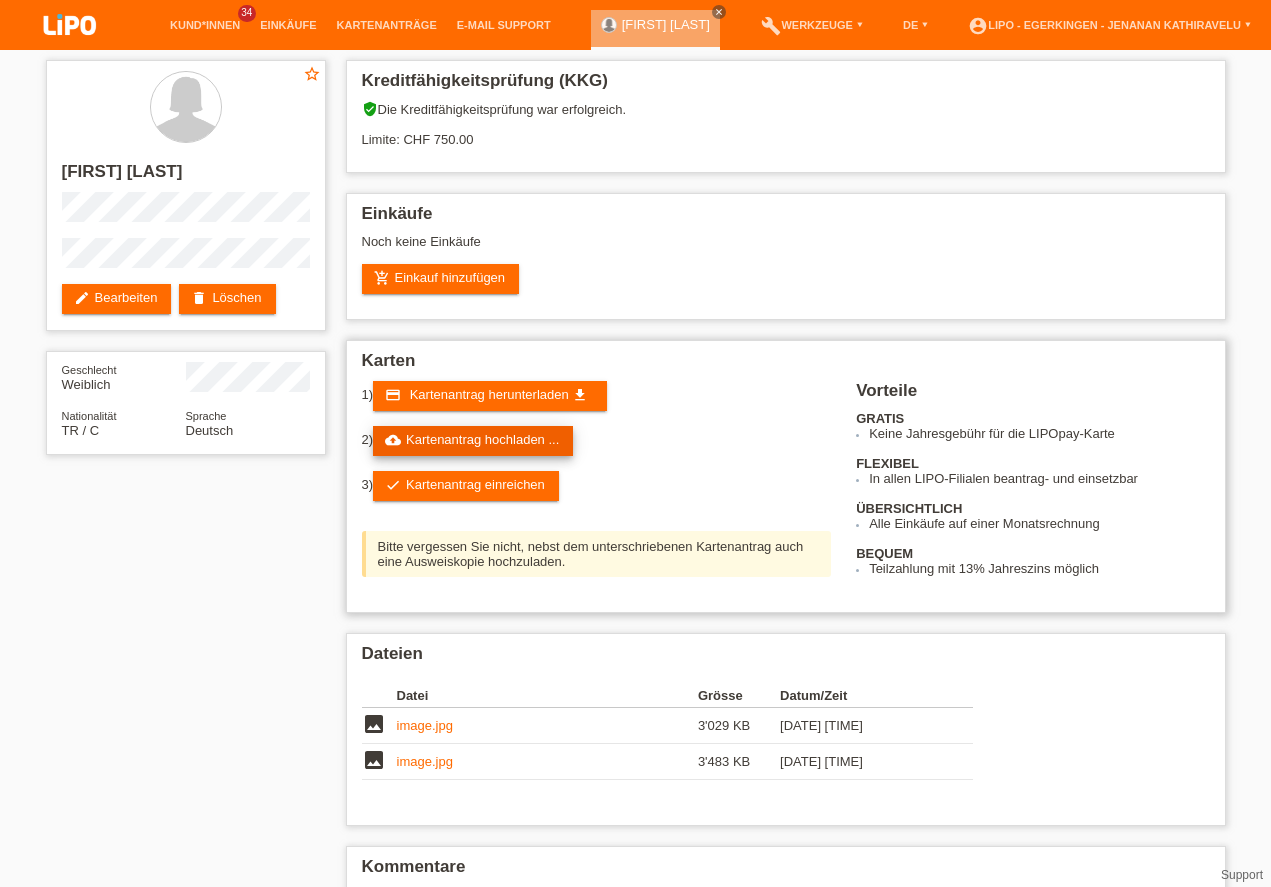 click on "cloud_upload  Kartenantrag hochladen ..." at bounding box center [473, 441] 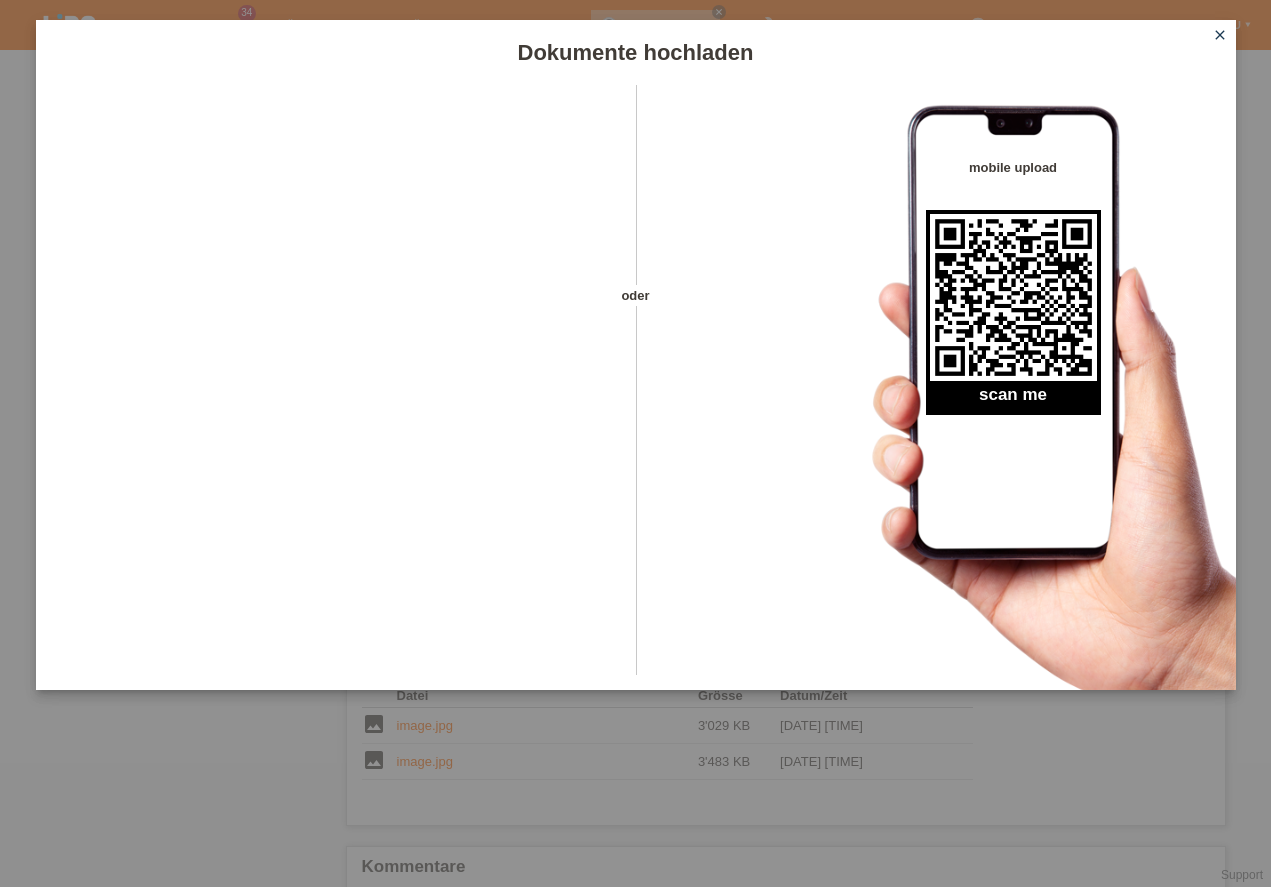 click on "close" at bounding box center (1220, 35) 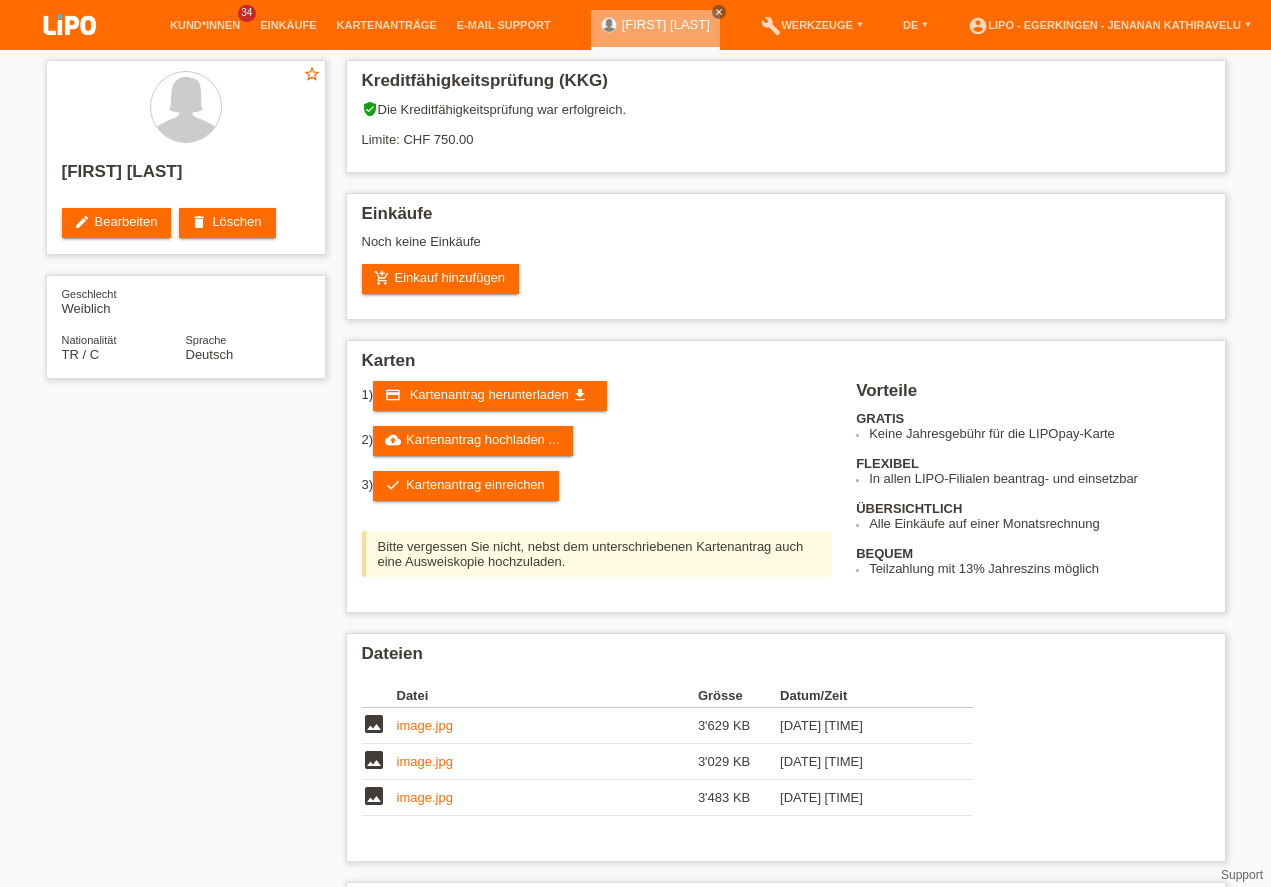 scroll, scrollTop: 0, scrollLeft: 0, axis: both 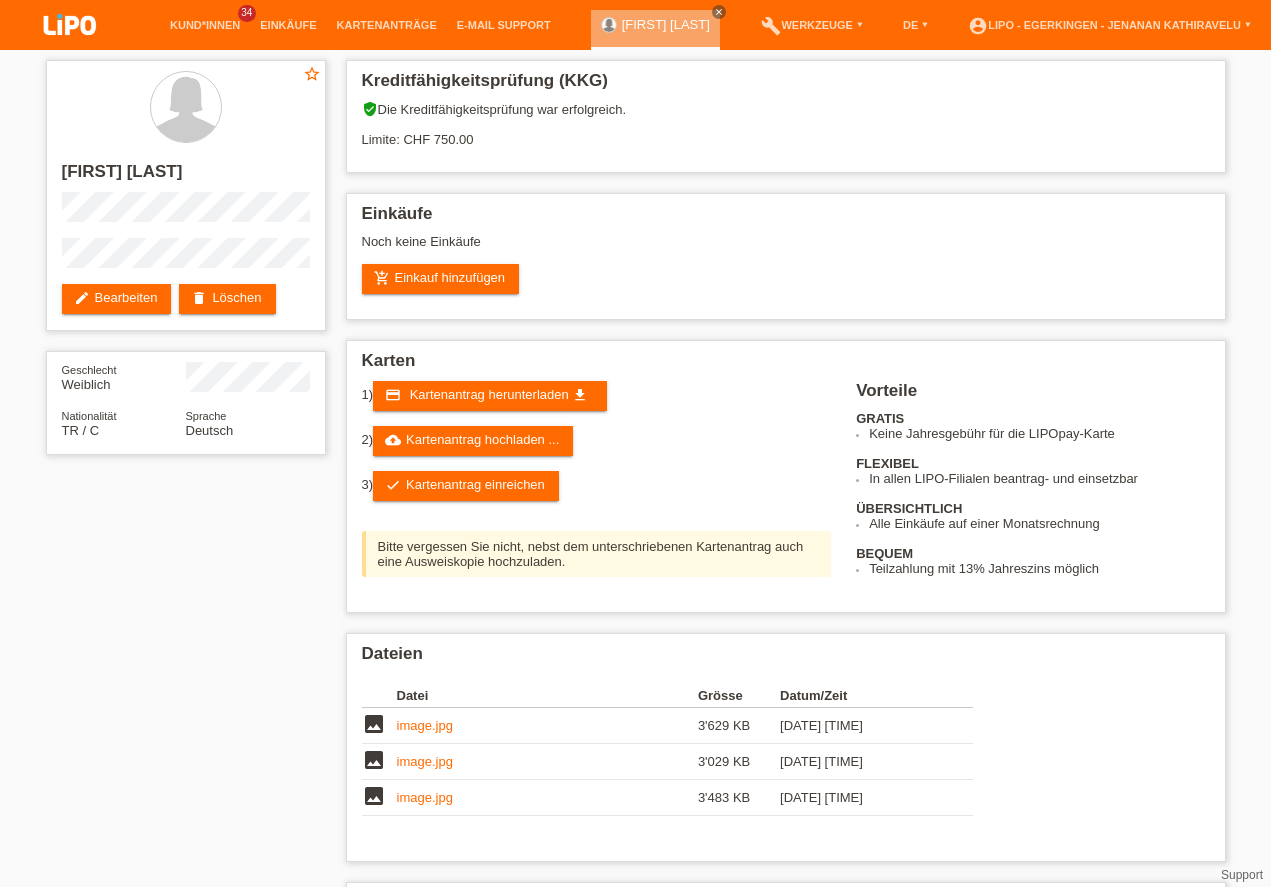 click on "check  Kartenantrag einreichen" at bounding box center (466, 486) 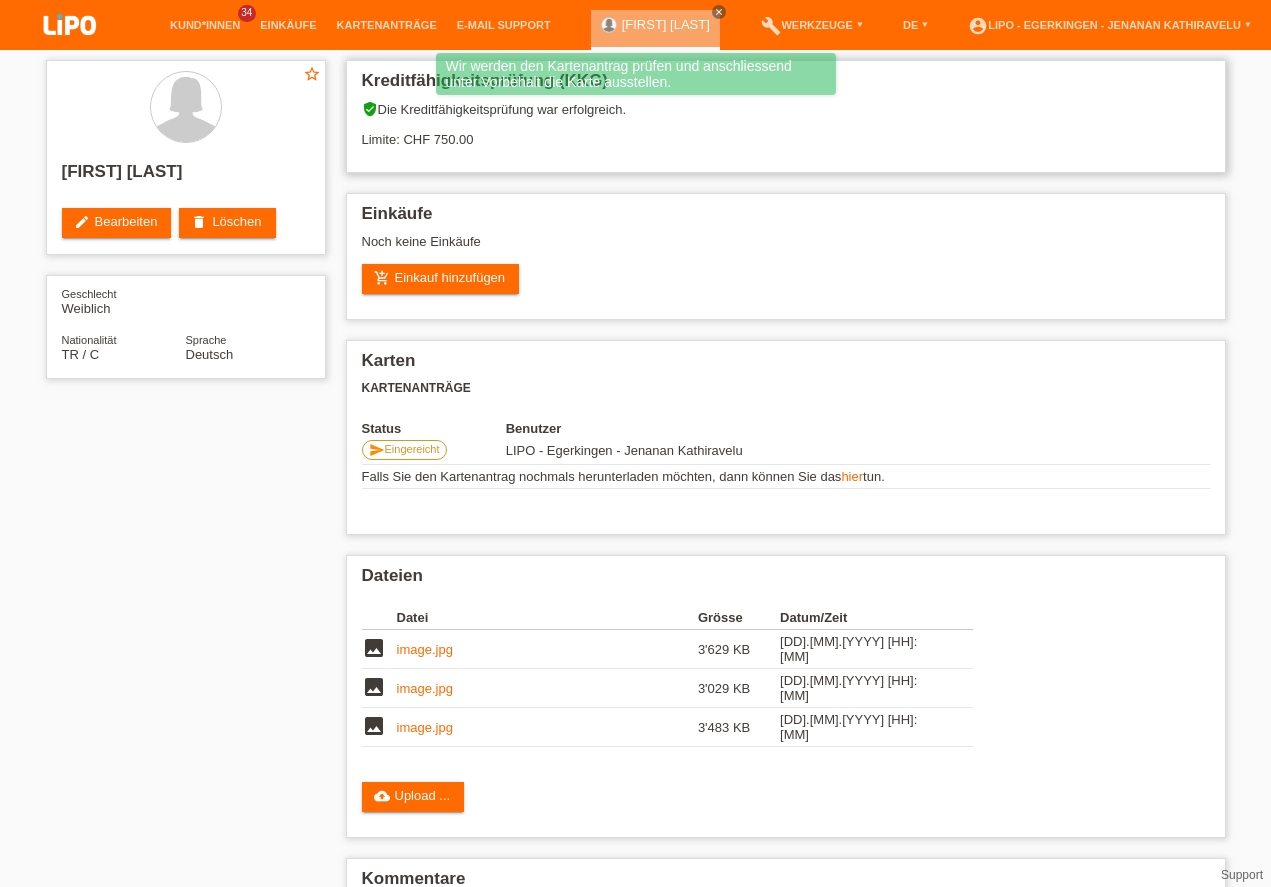 scroll, scrollTop: 0, scrollLeft: 0, axis: both 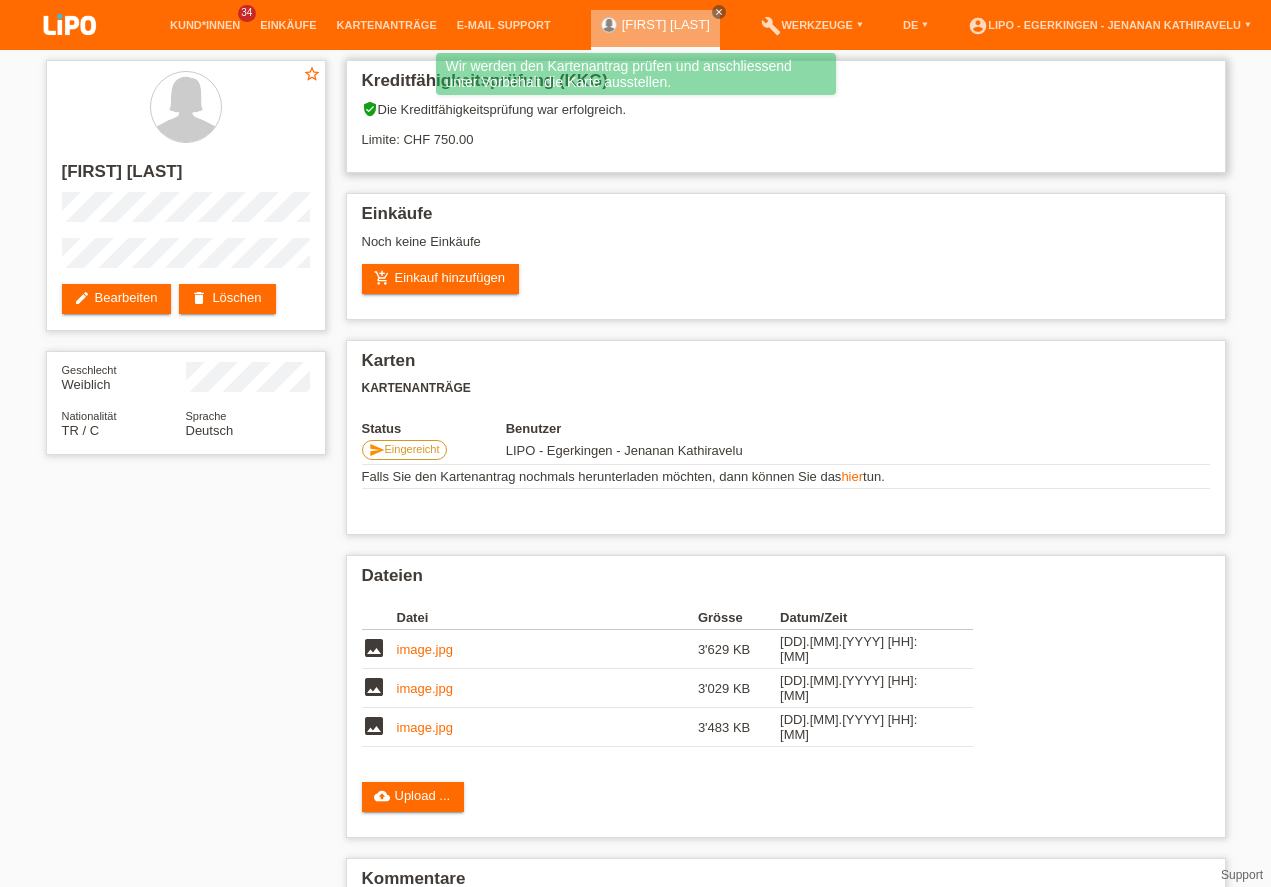 click on "verified_user  Die Kreditfähigkeitsprüfung war erfolgreich.
Limite: CHF 750.00" at bounding box center (786, 131) 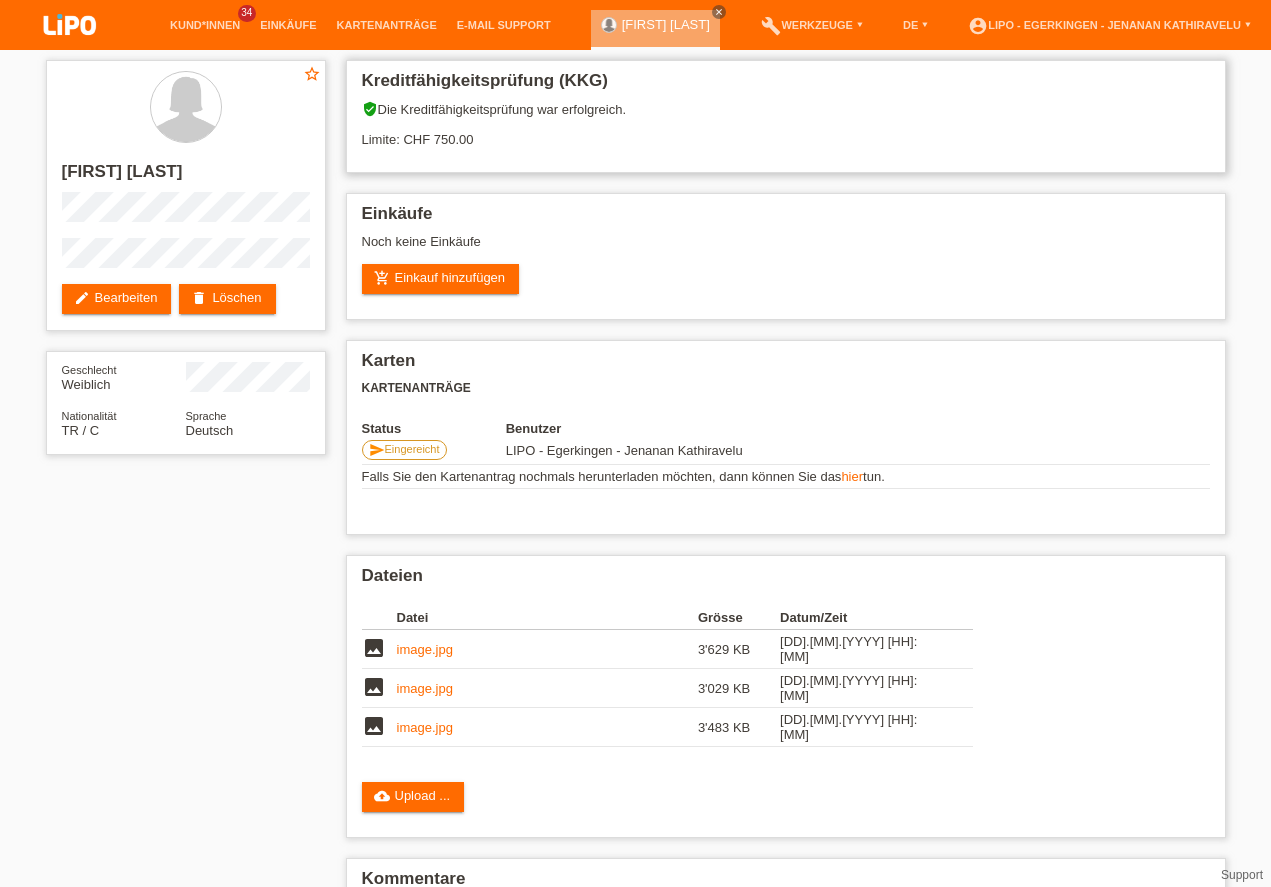 drag, startPoint x: 430, startPoint y: 133, endPoint x: 510, endPoint y: 133, distance: 80 